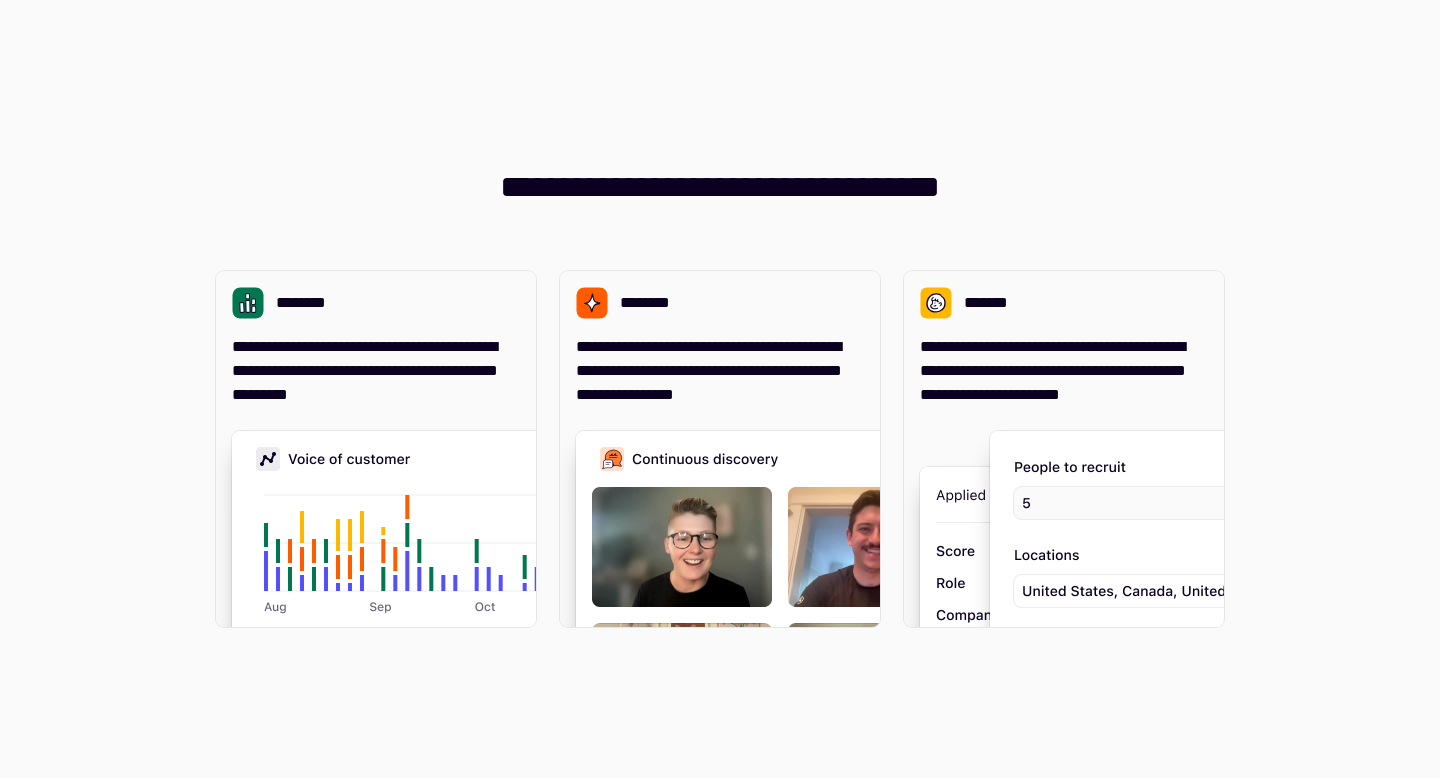 scroll, scrollTop: 0, scrollLeft: 0, axis: both 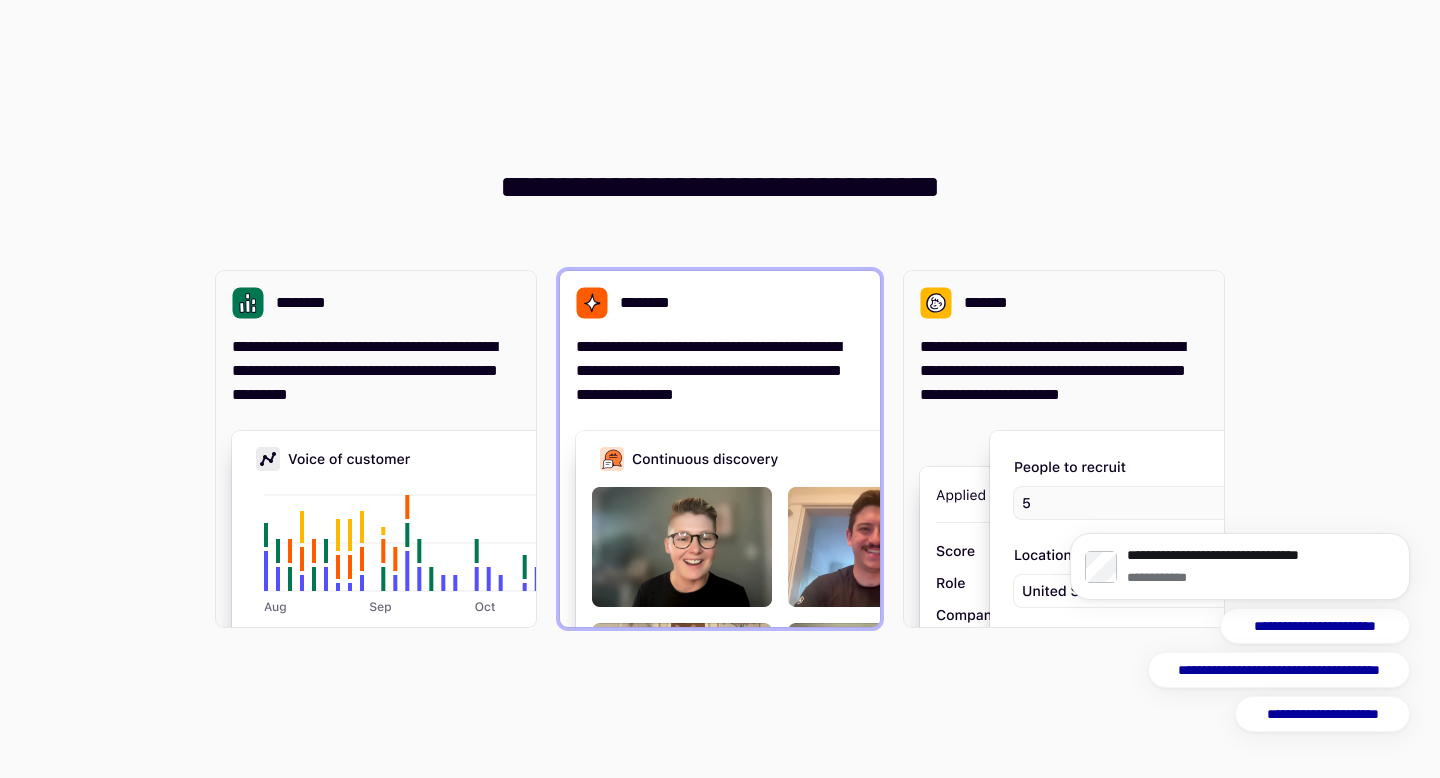 click on "**********" at bounding box center (720, 371) 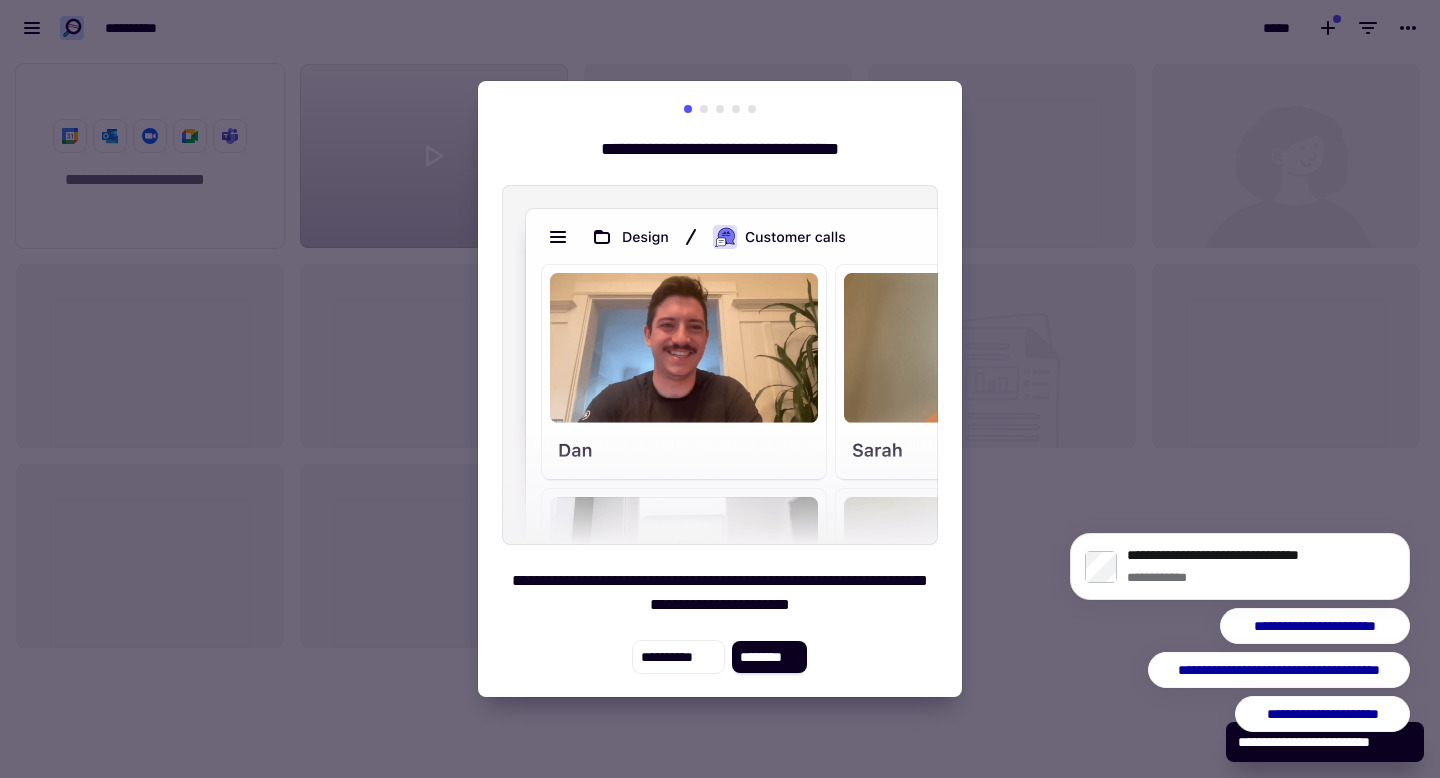 scroll, scrollTop: 1, scrollLeft: 1, axis: both 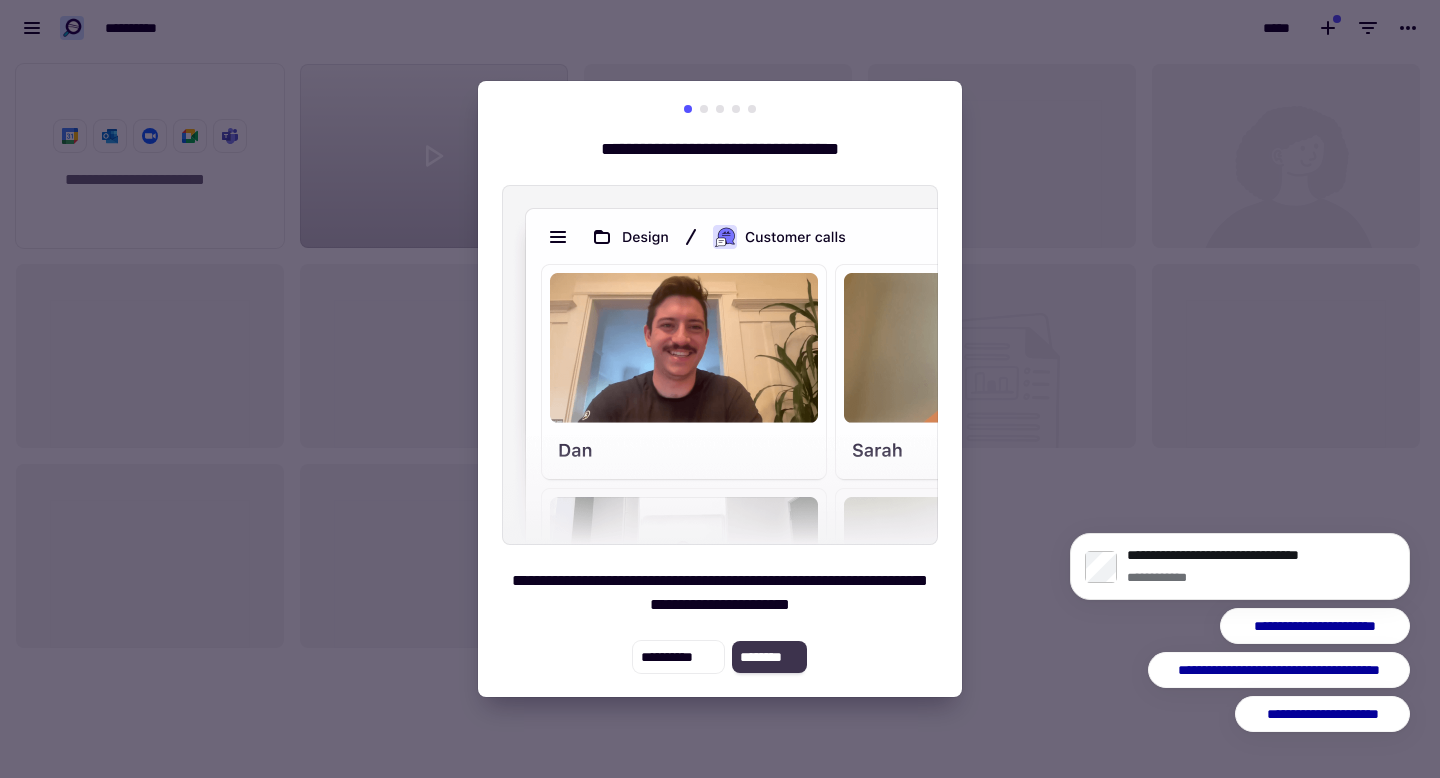 click on "********" 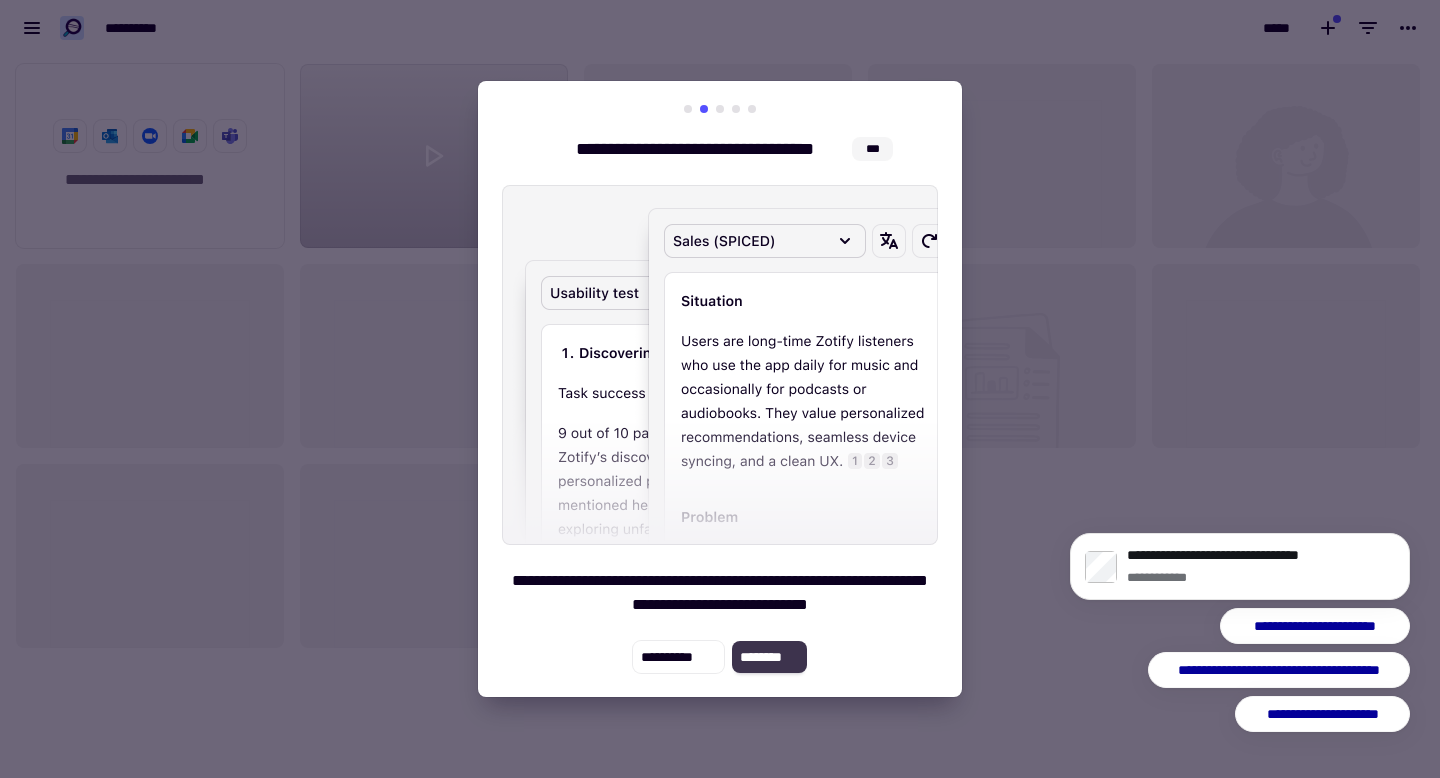 click on "********" 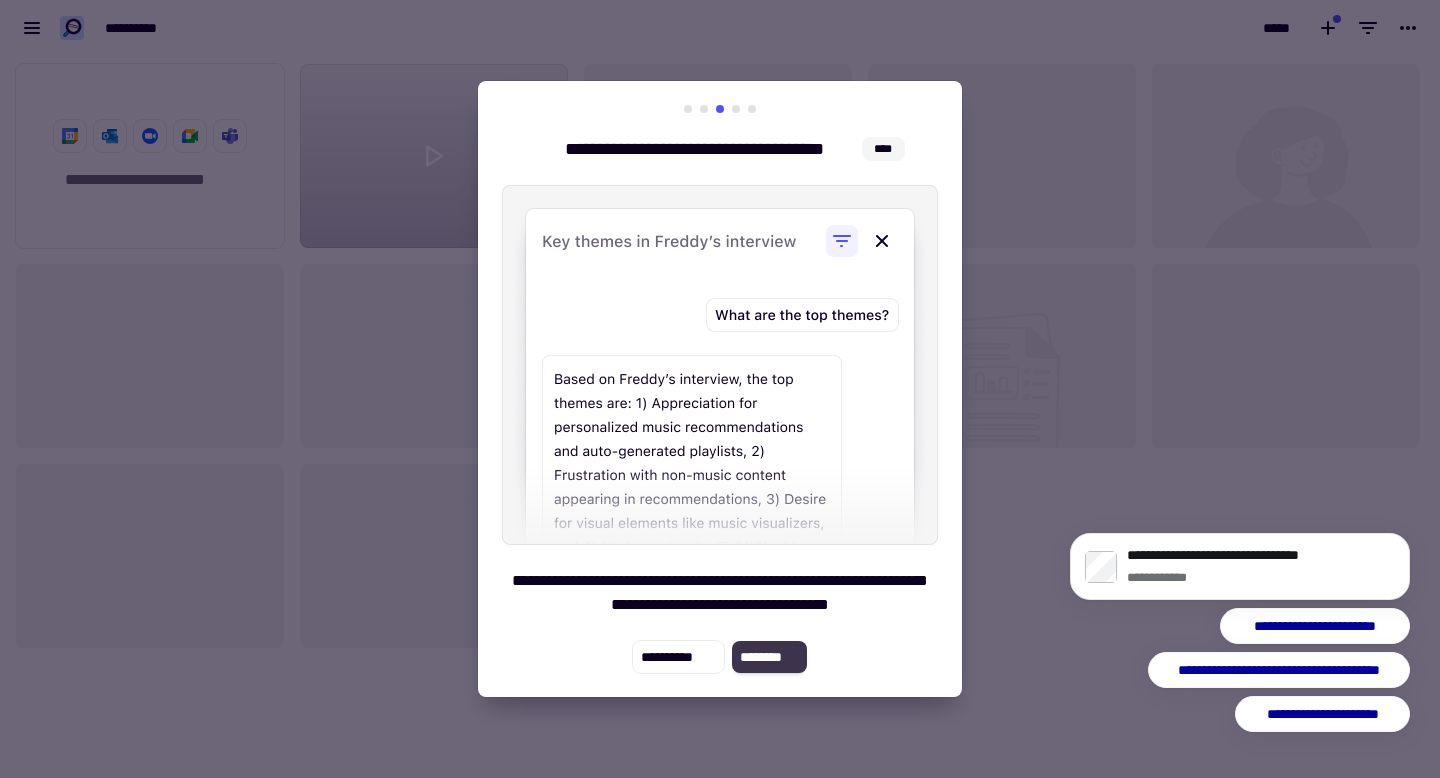 click on "********" 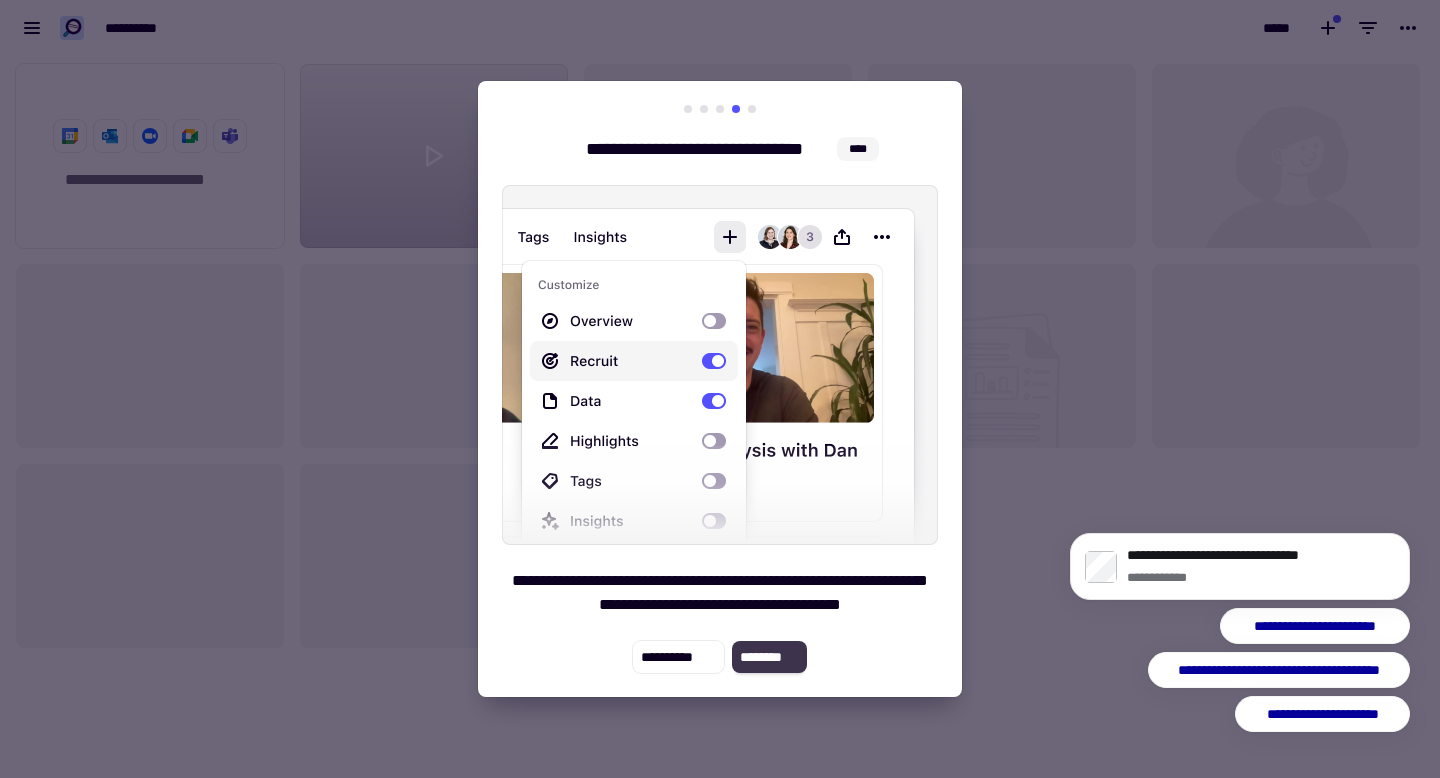 click on "********" 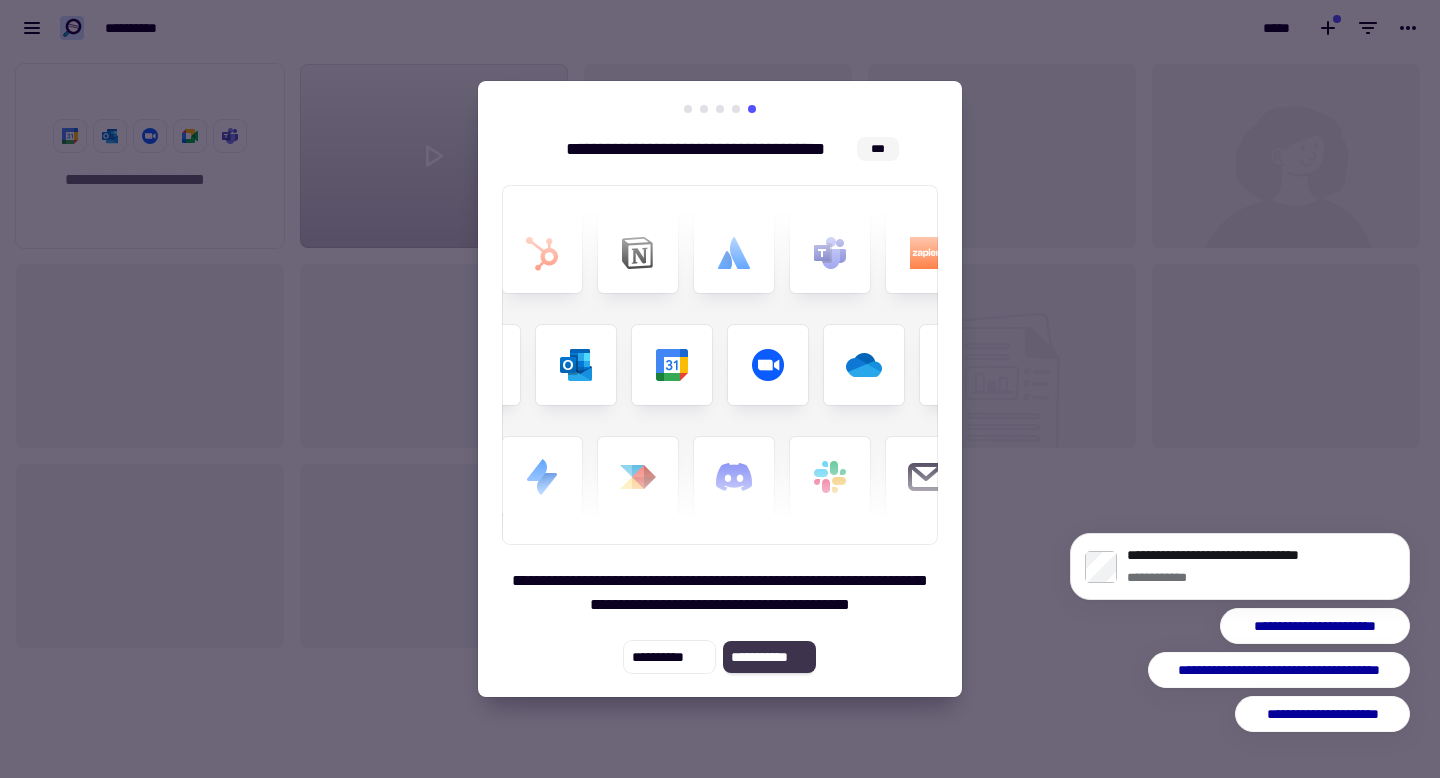 click on "**********" 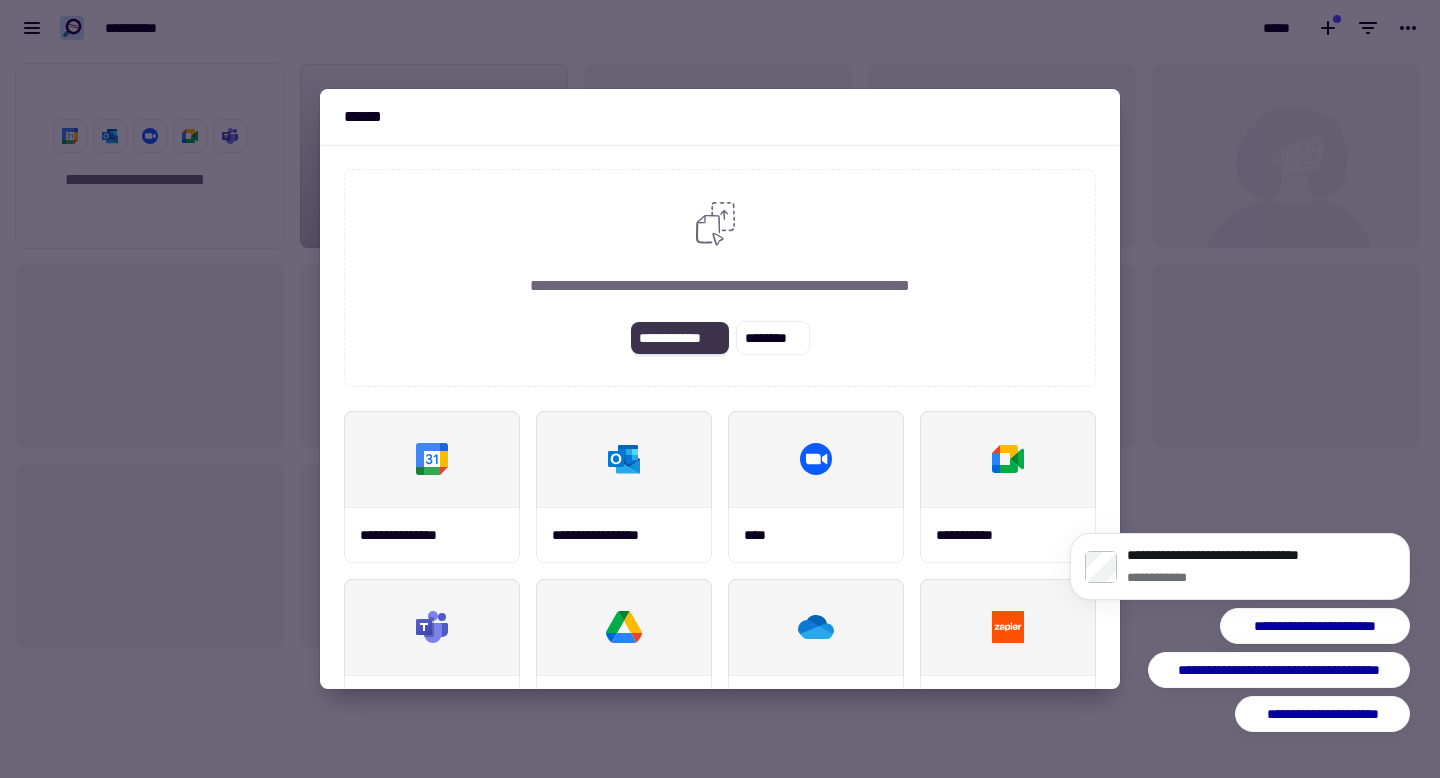 click on "**********" 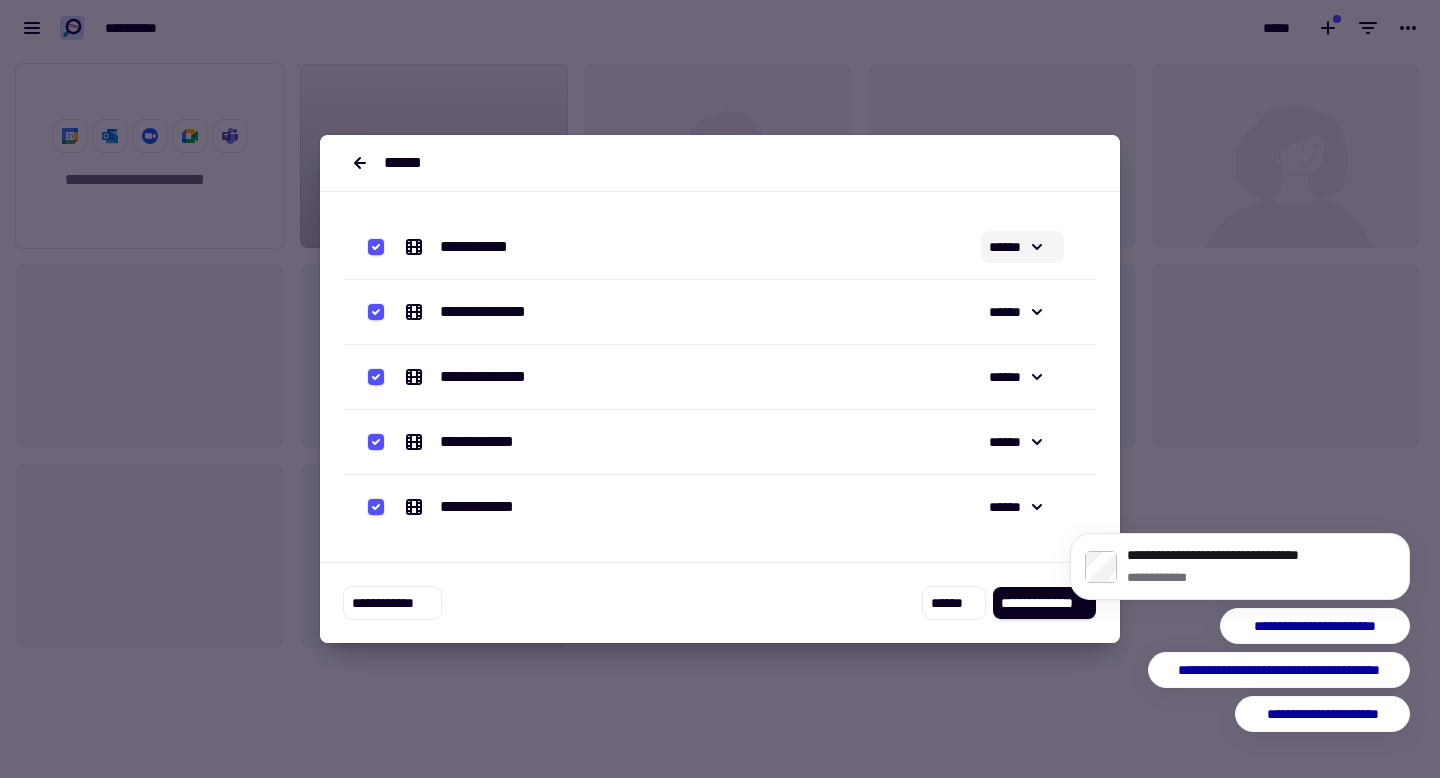 click 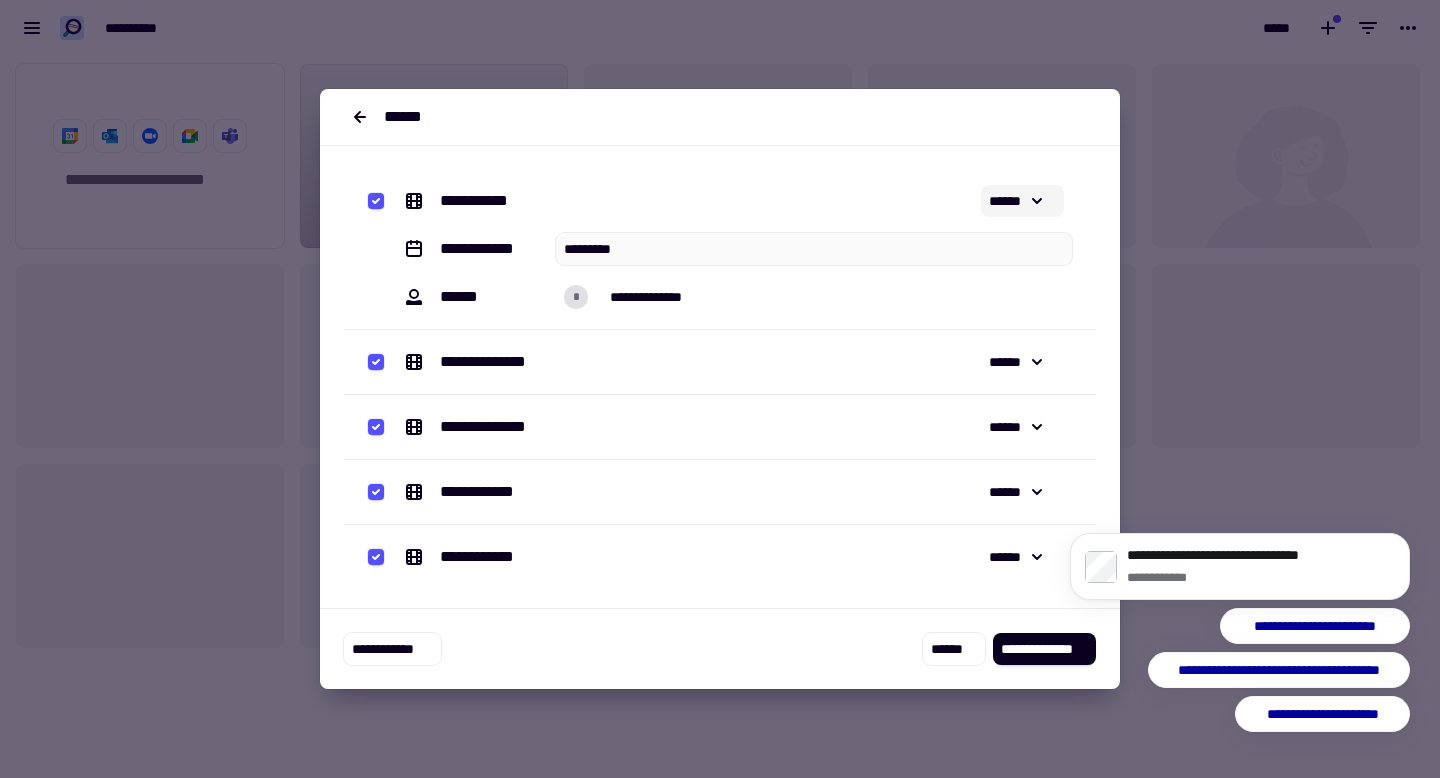 click 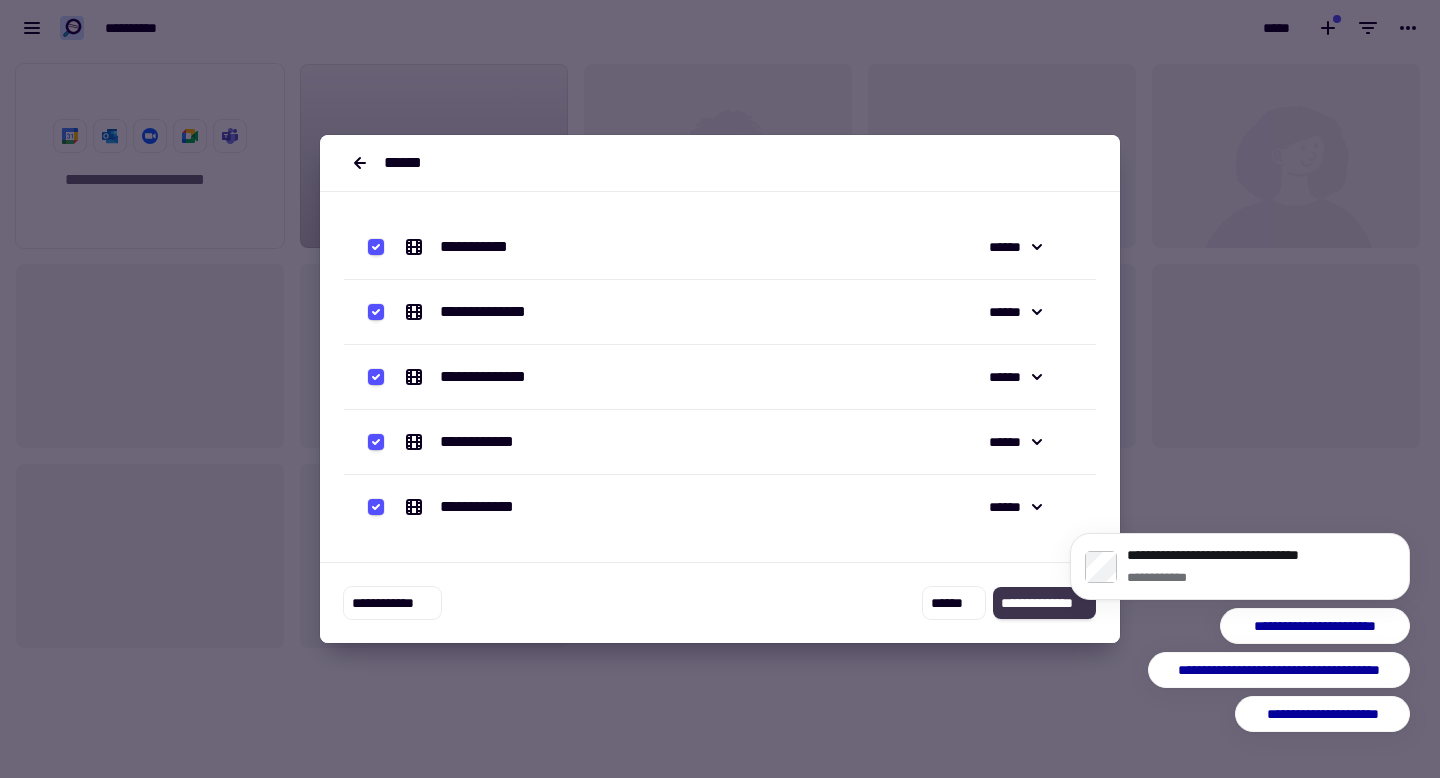 click on "**********" 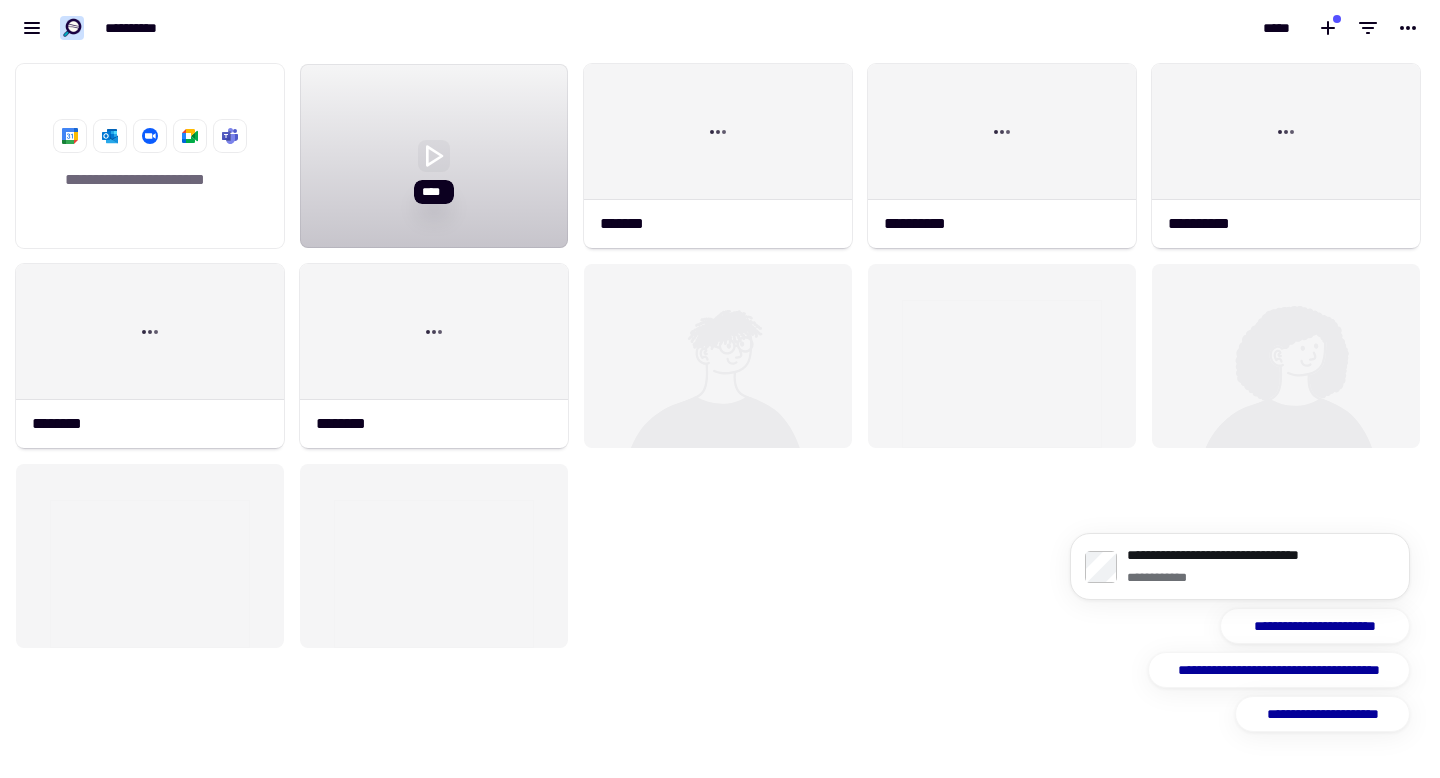 click 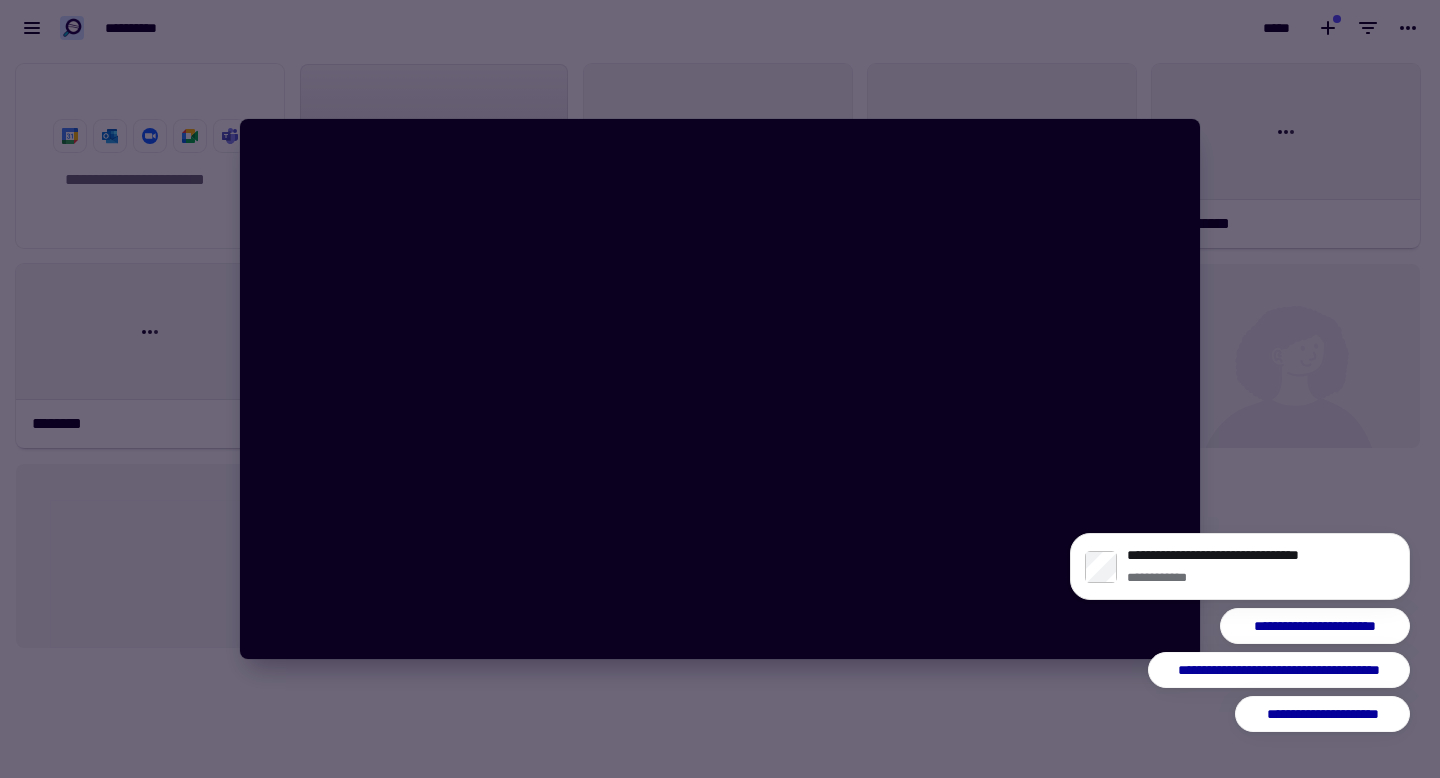 click at bounding box center (720, 389) 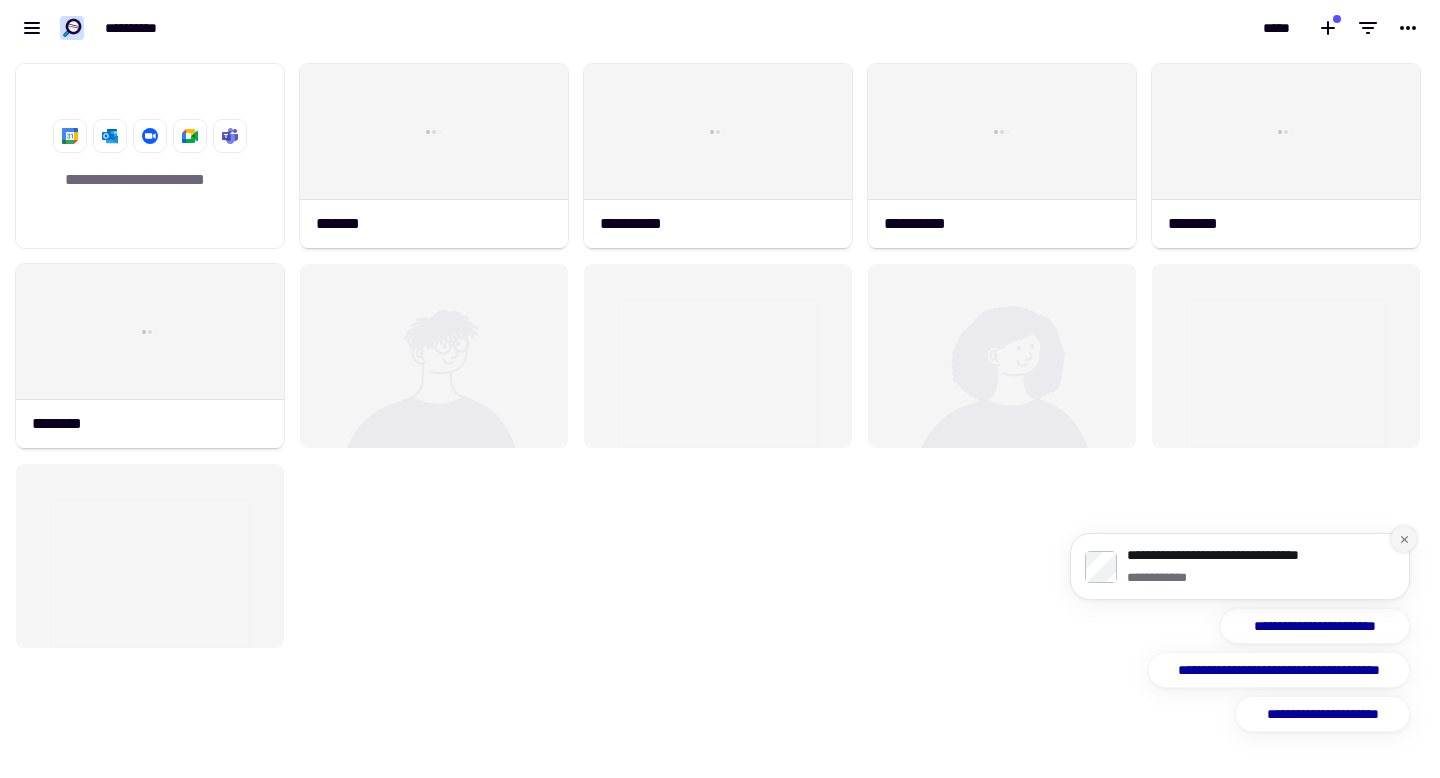 click 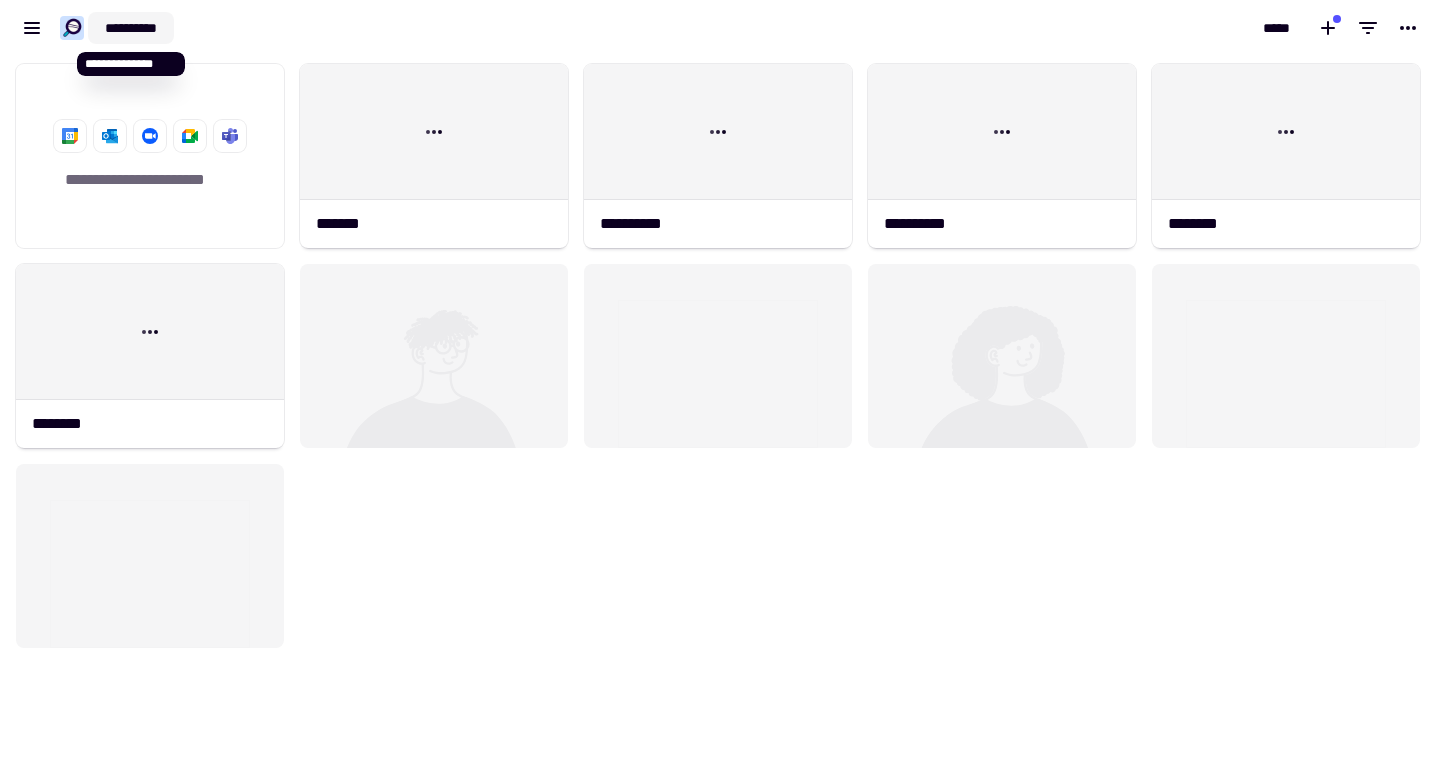 click on "**********" 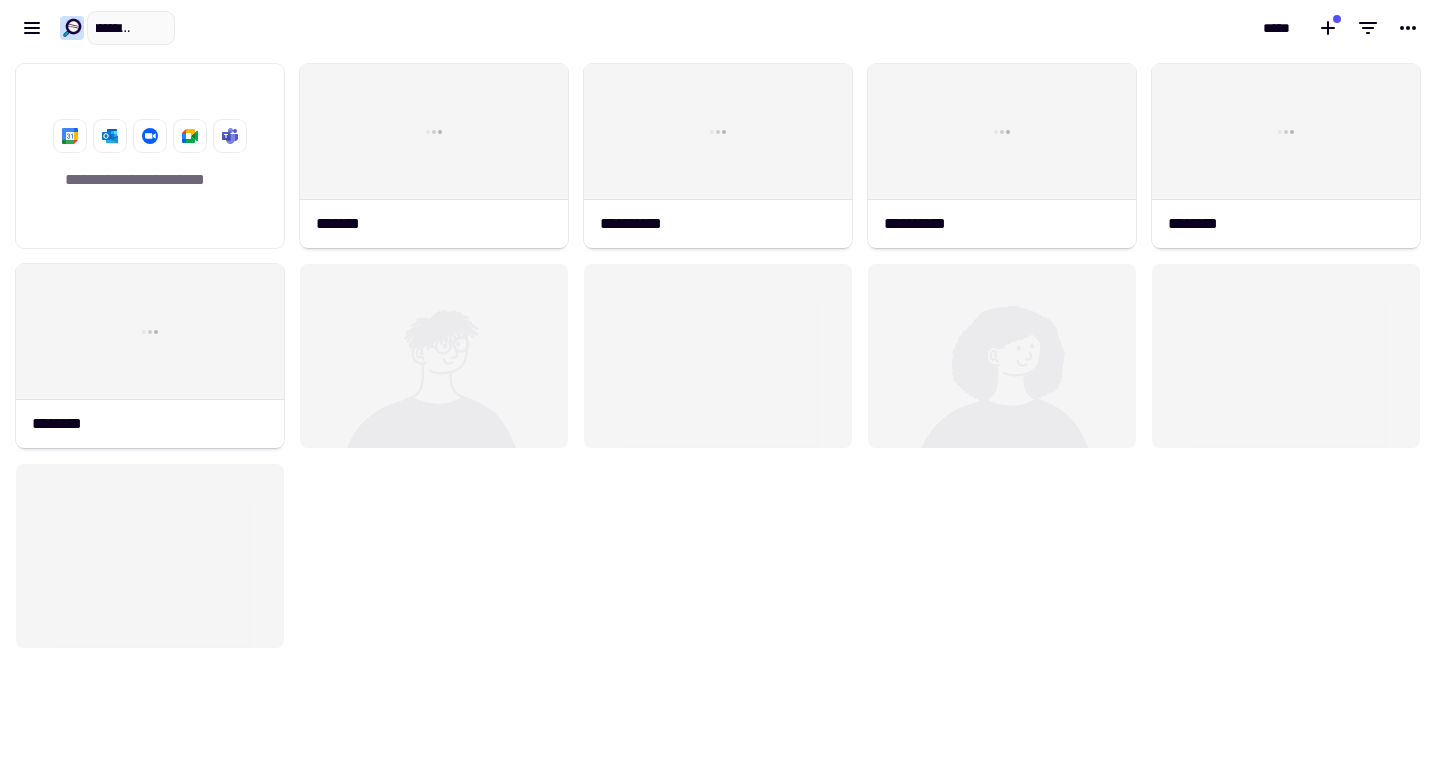 scroll, scrollTop: 0, scrollLeft: 96, axis: horizontal 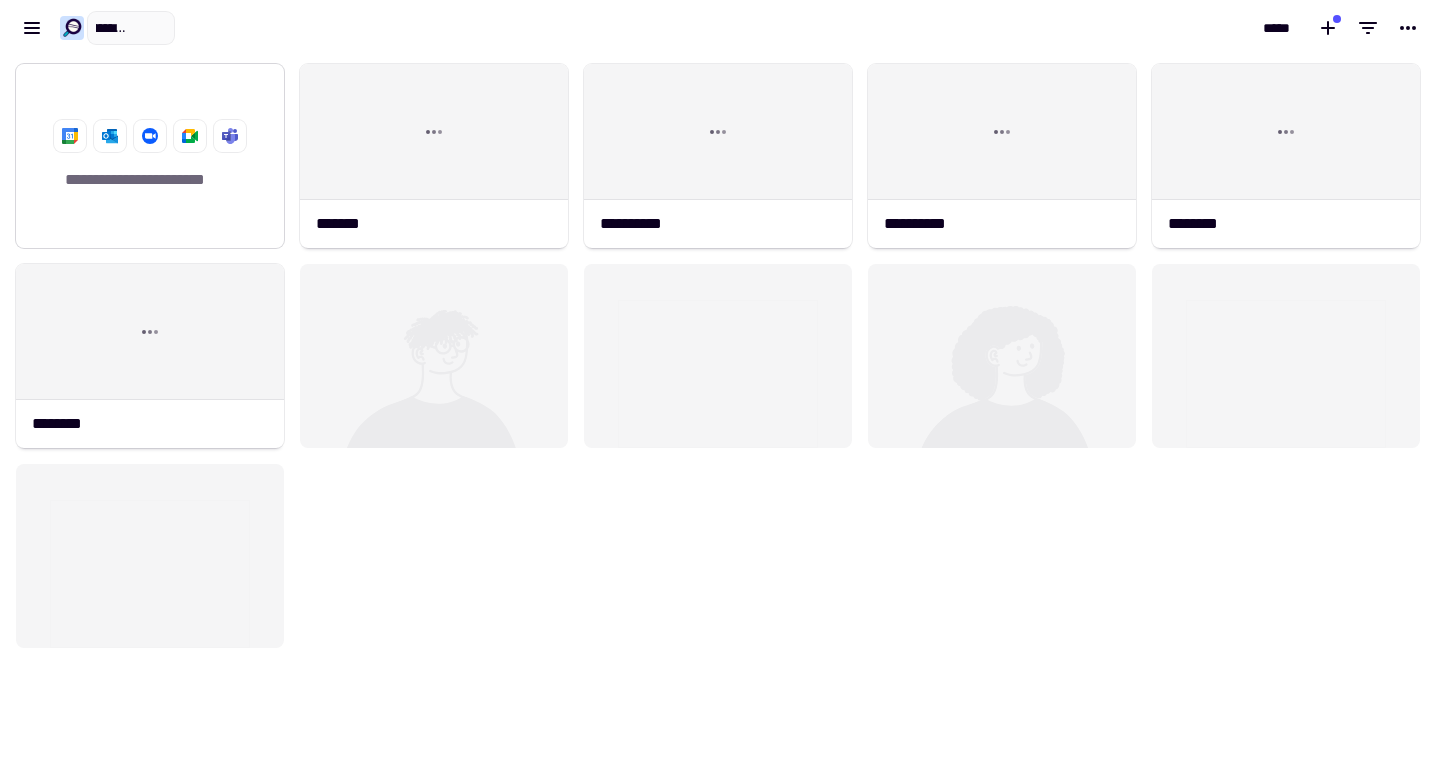 type on "**********" 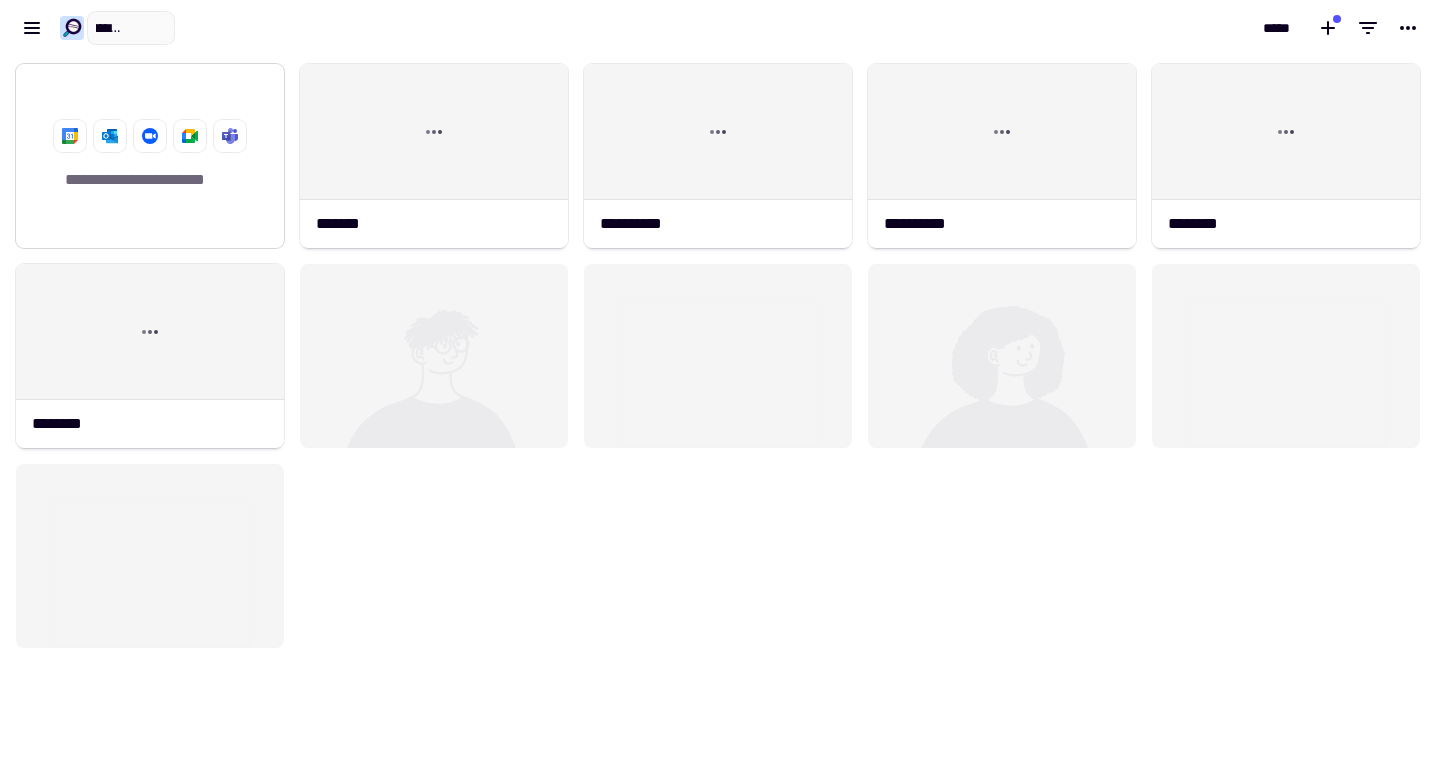 scroll, scrollTop: 0, scrollLeft: 104, axis: horizontal 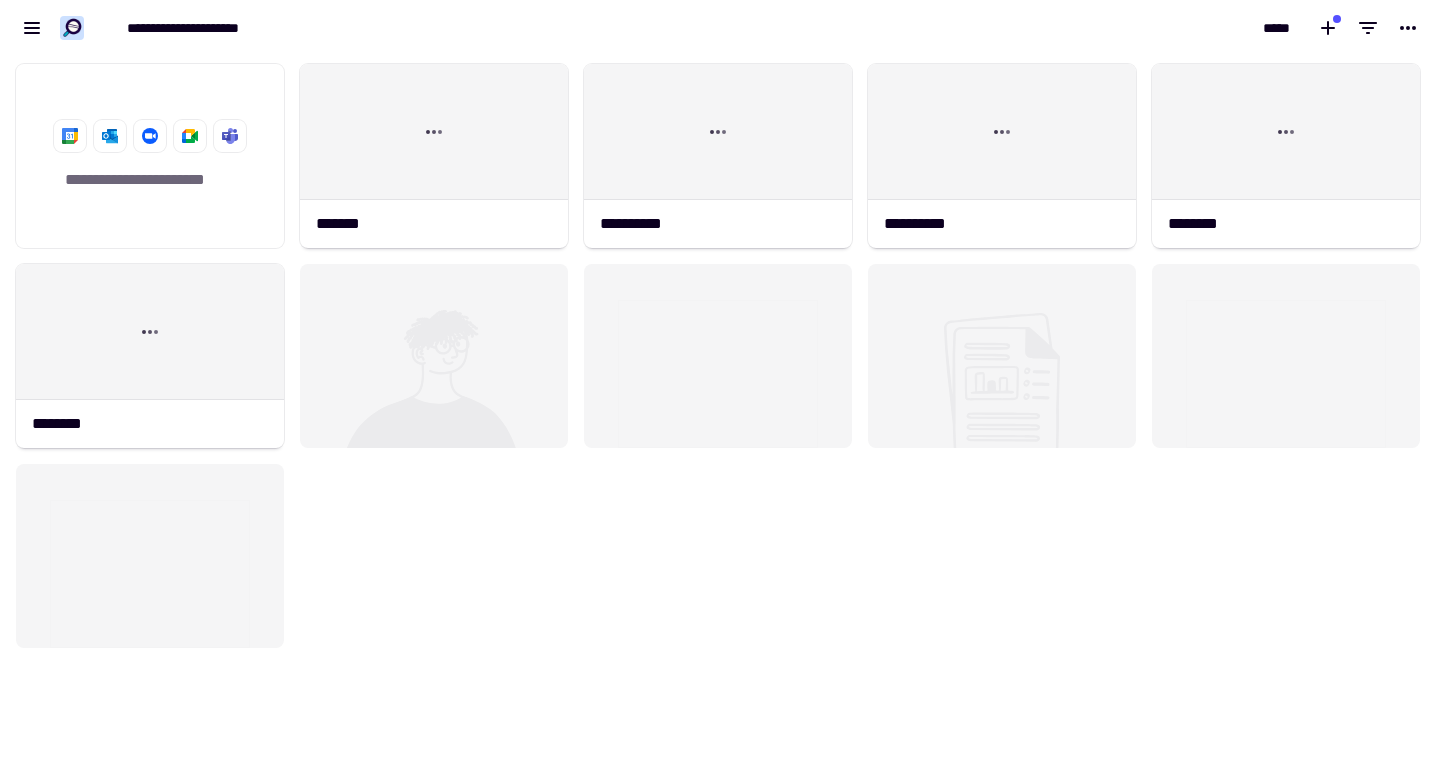 click on "**********" 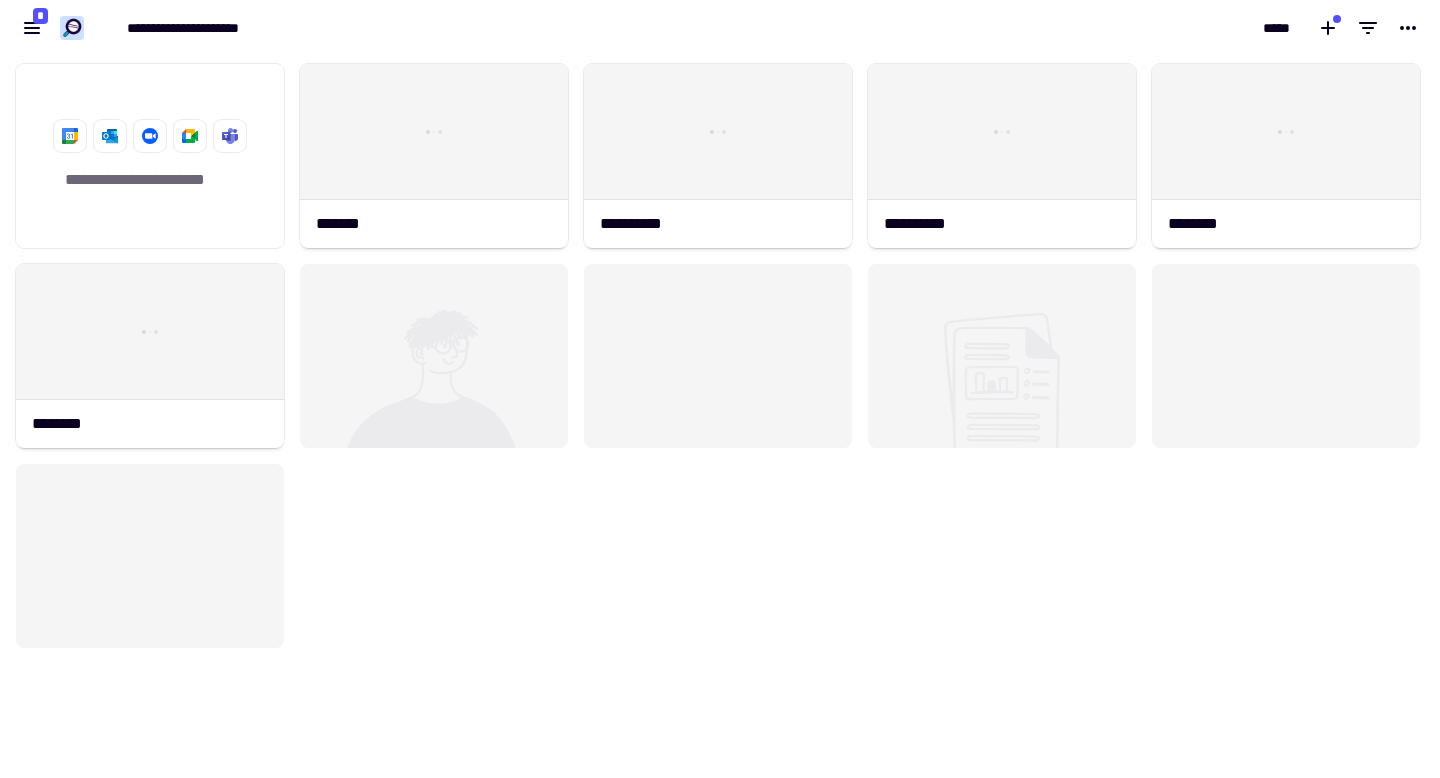 click on "**********" 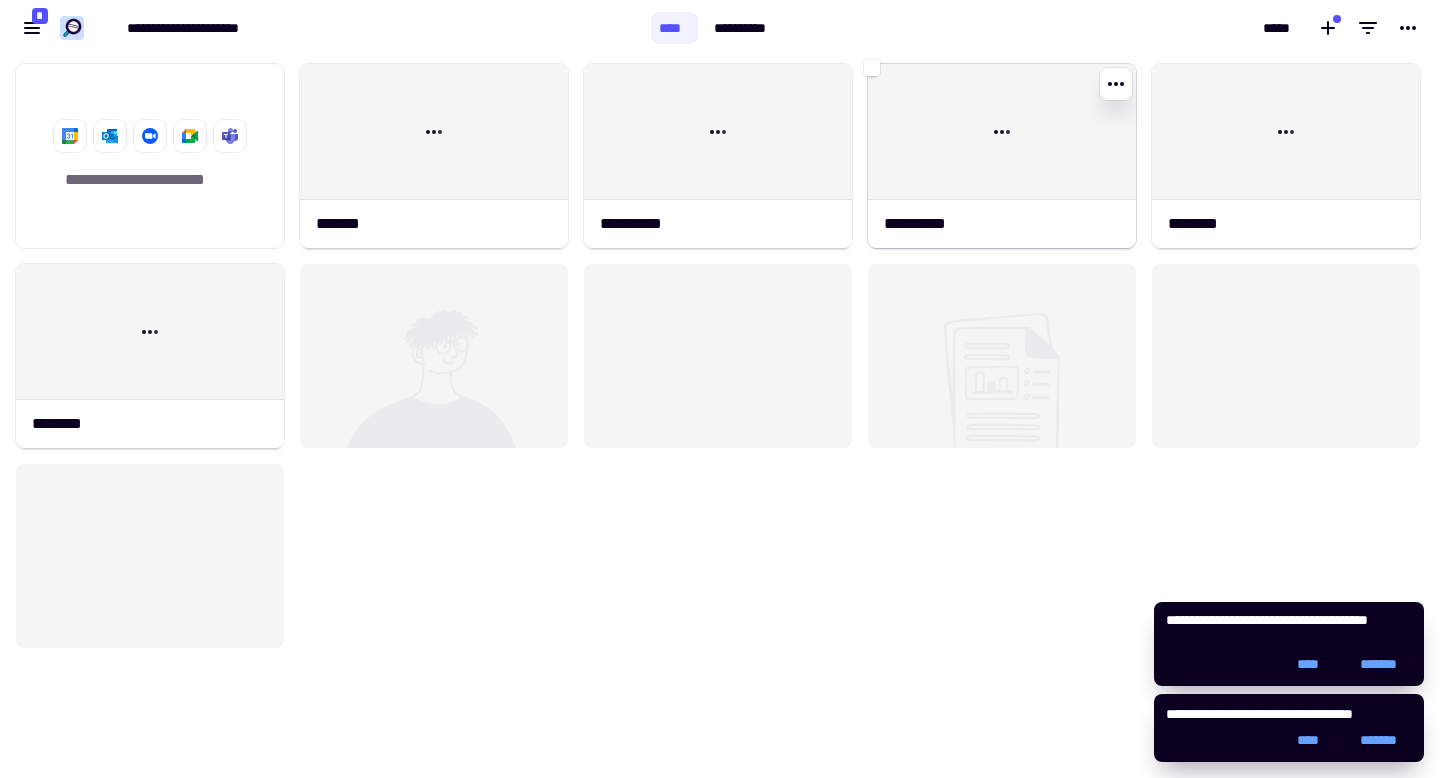 click 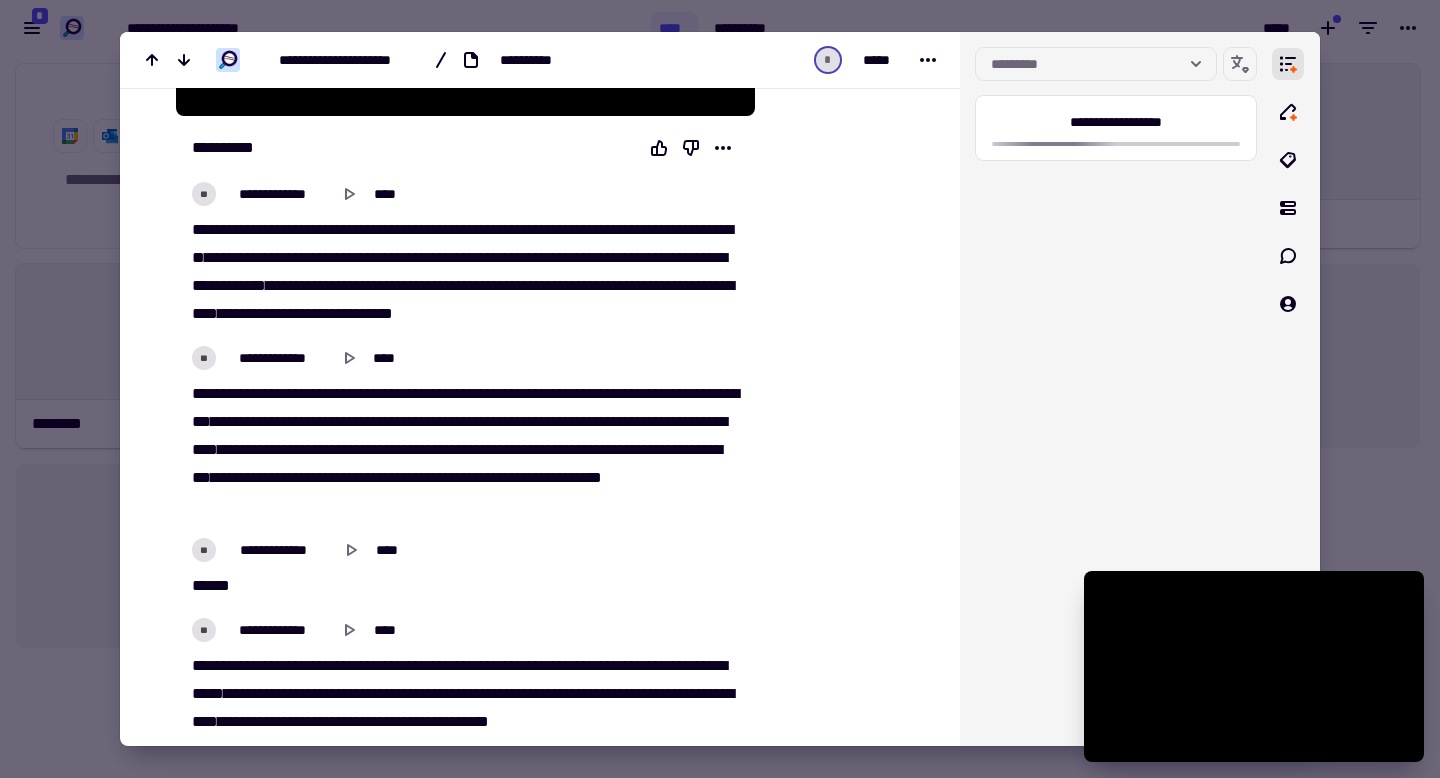 scroll, scrollTop: 475, scrollLeft: 0, axis: vertical 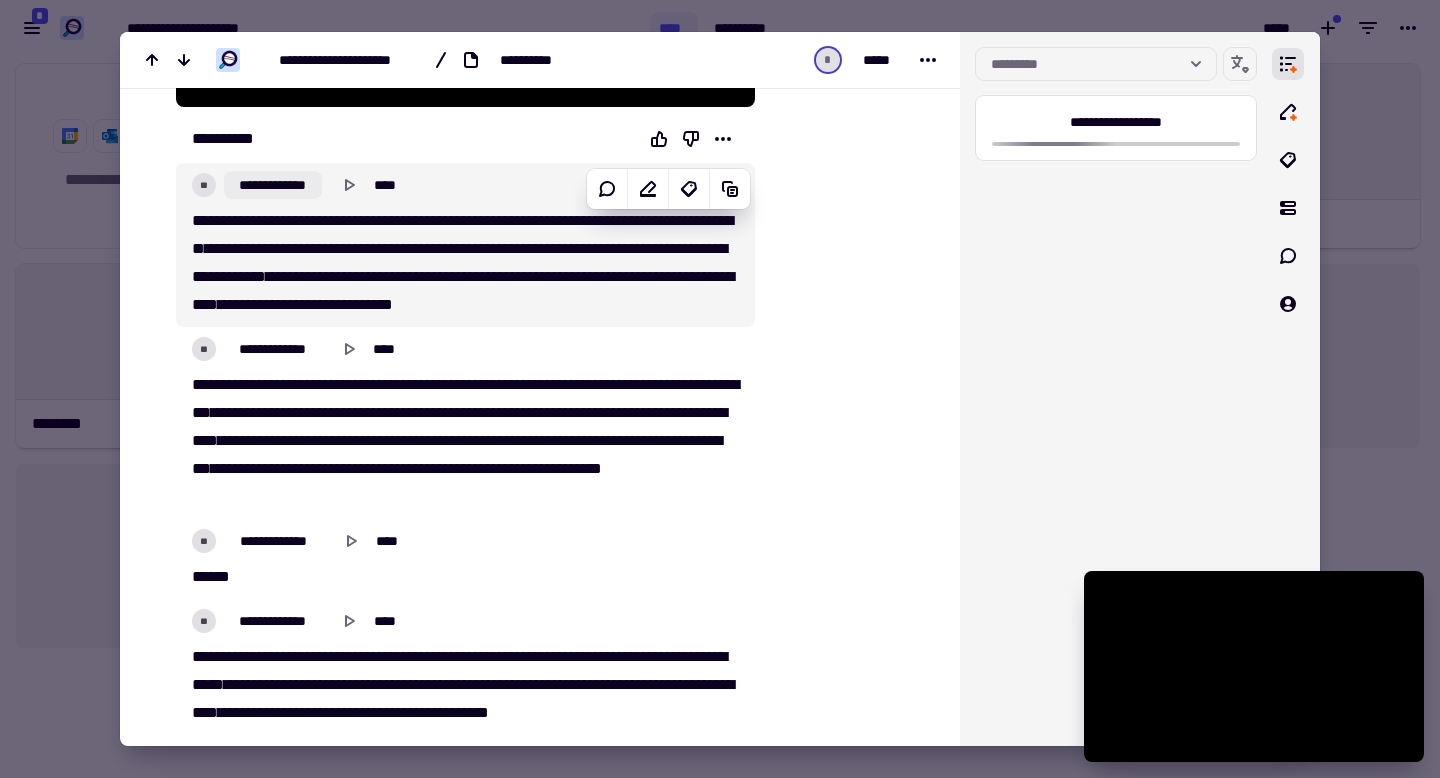 click on "**********" 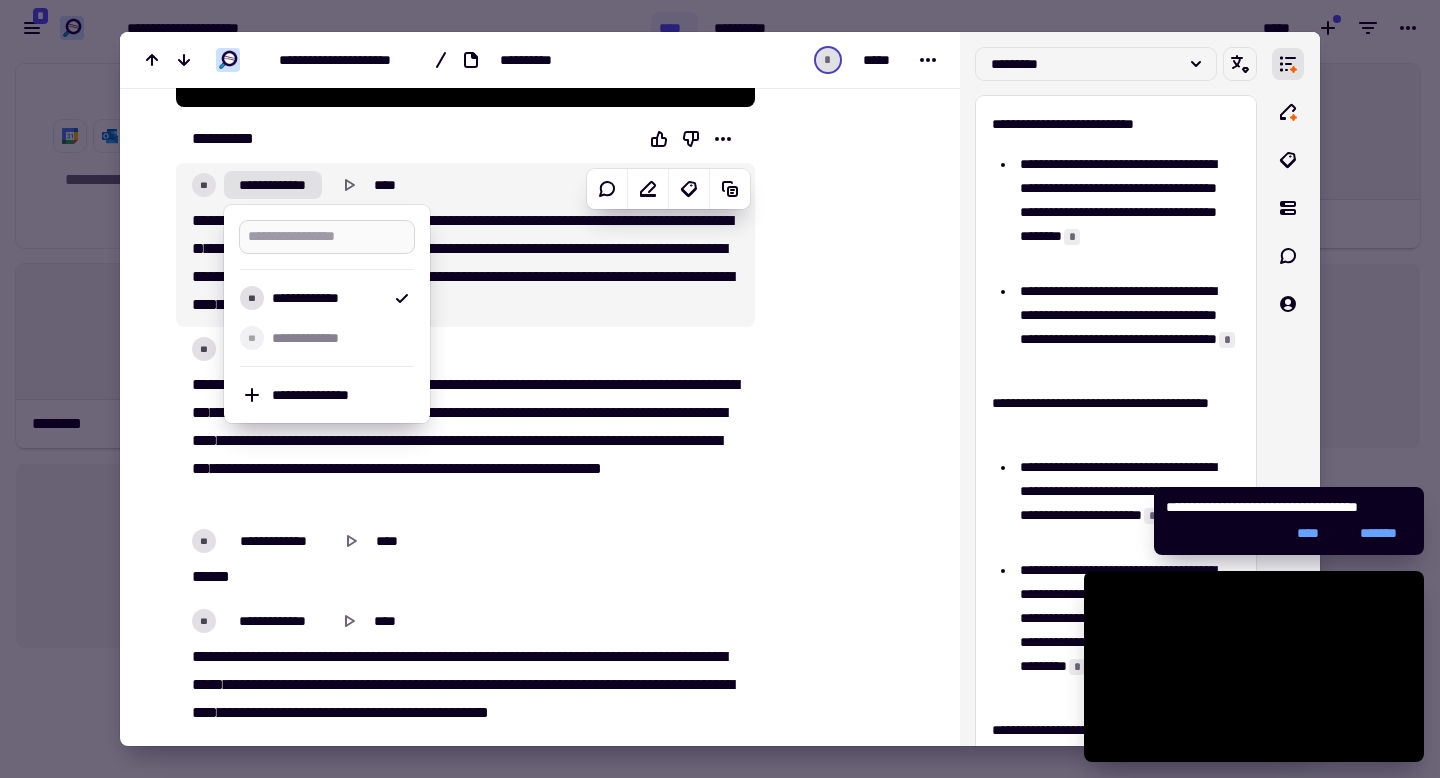 type on "*" 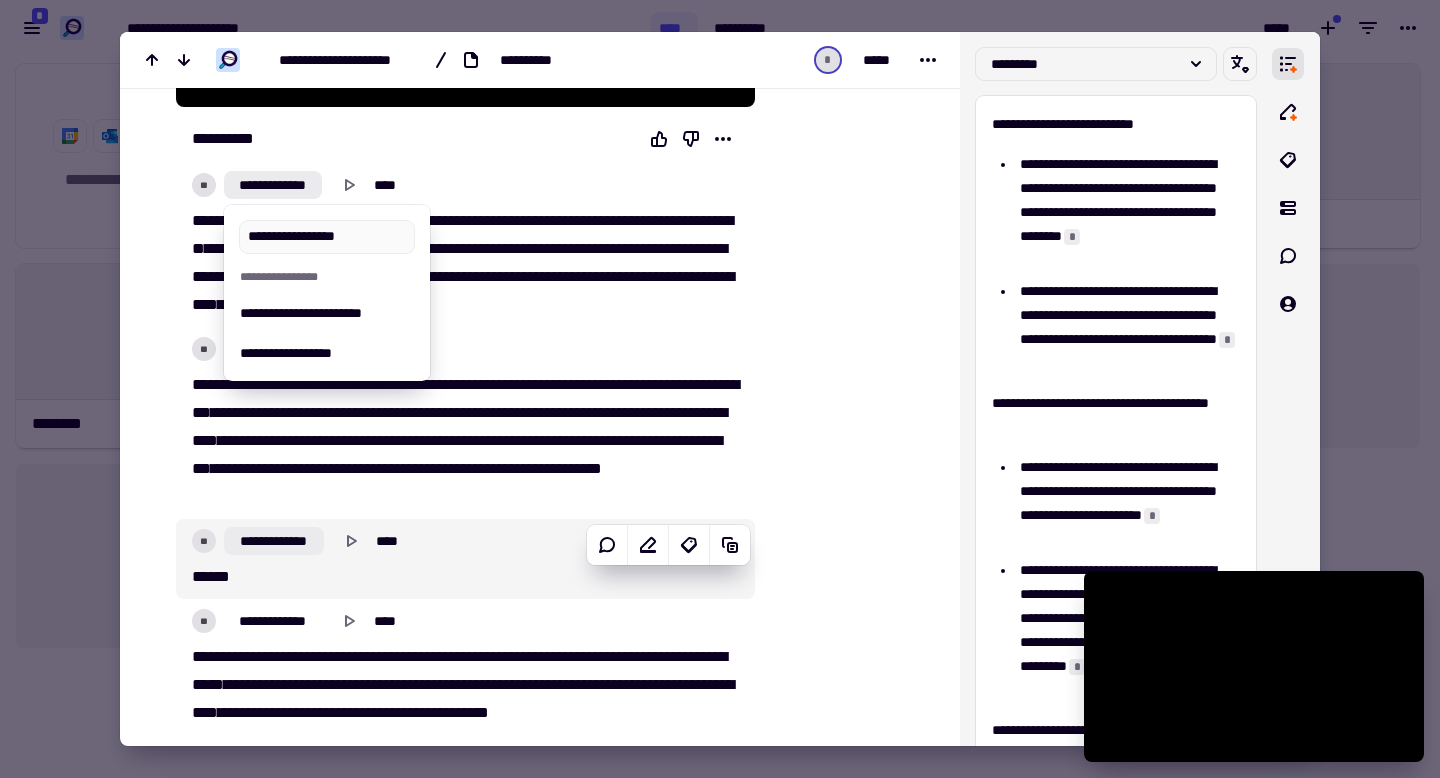 type on "**********" 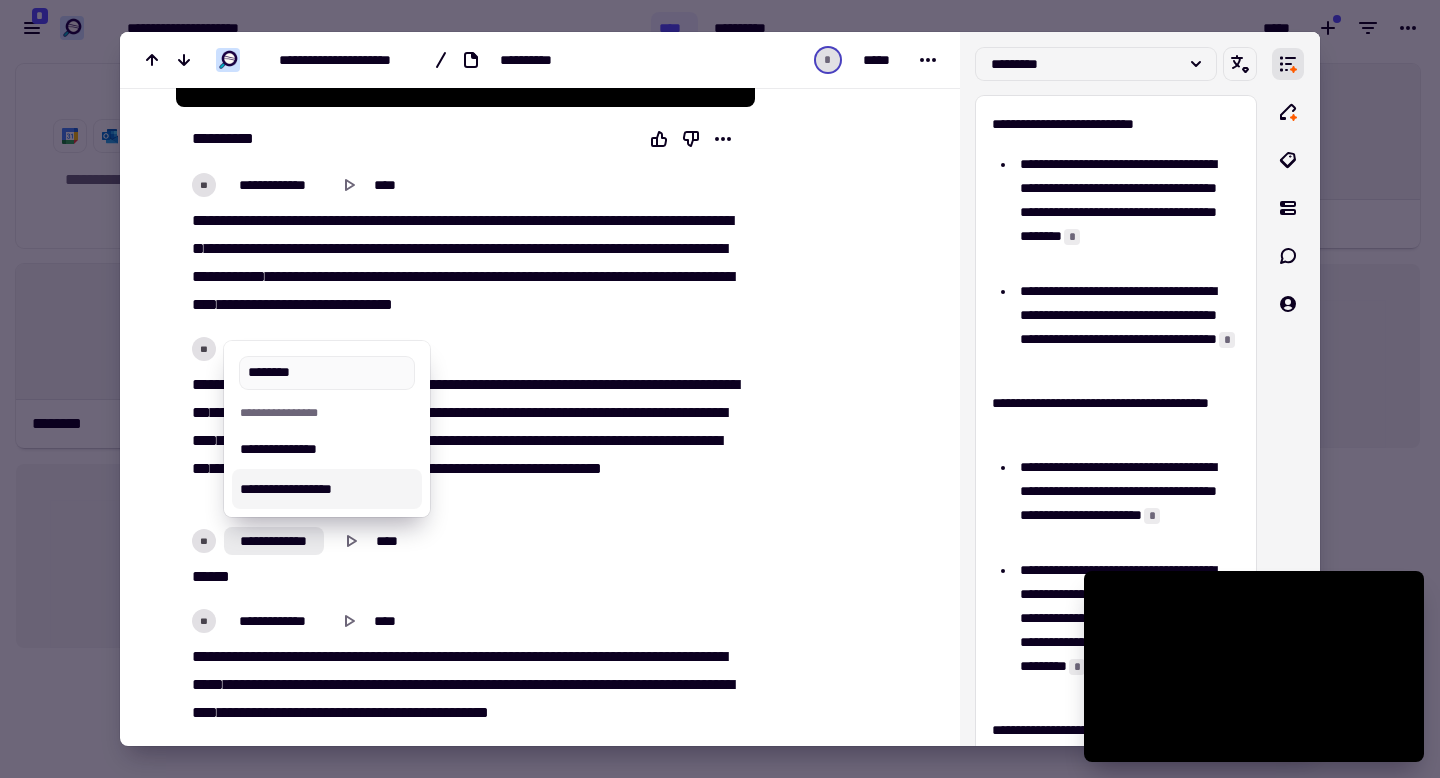 type on "********" 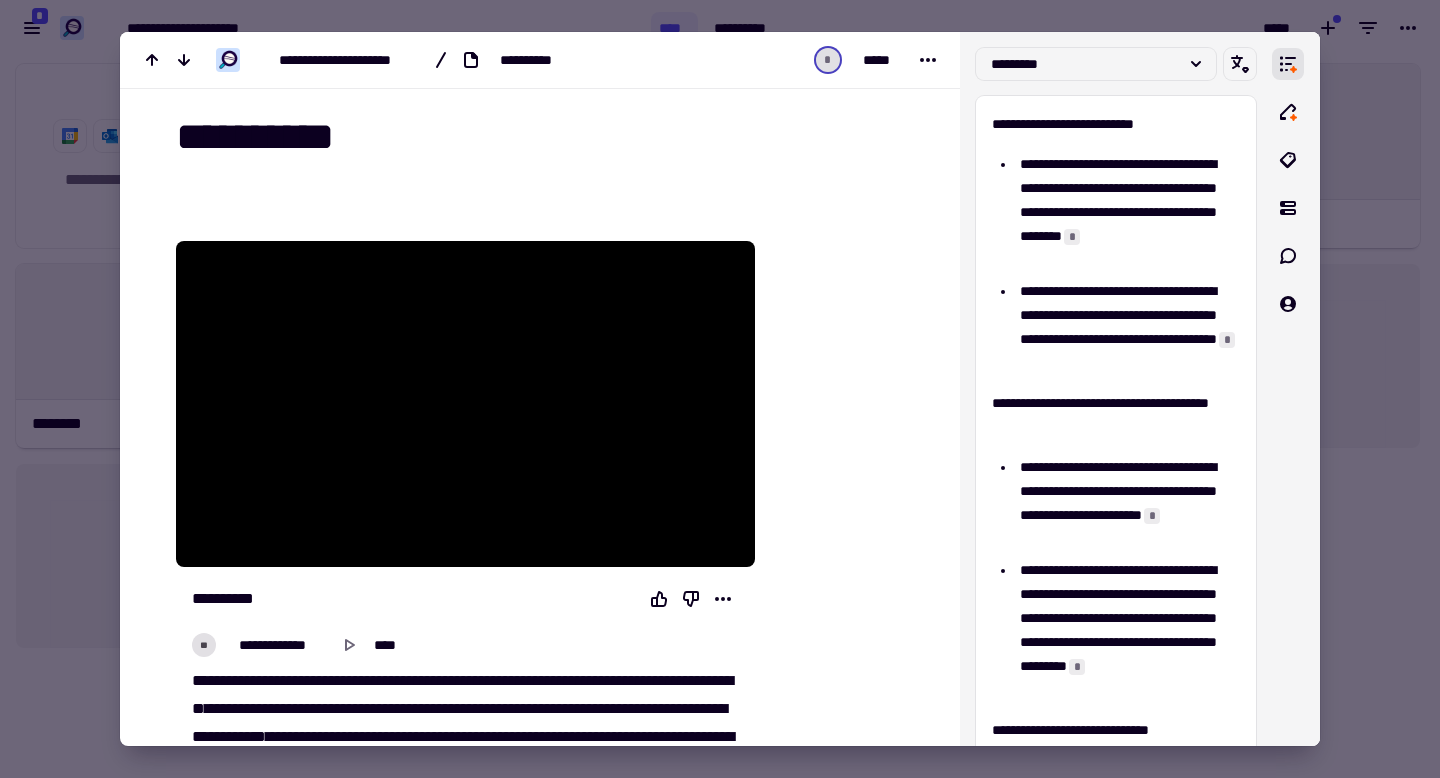 scroll, scrollTop: 0, scrollLeft: 0, axis: both 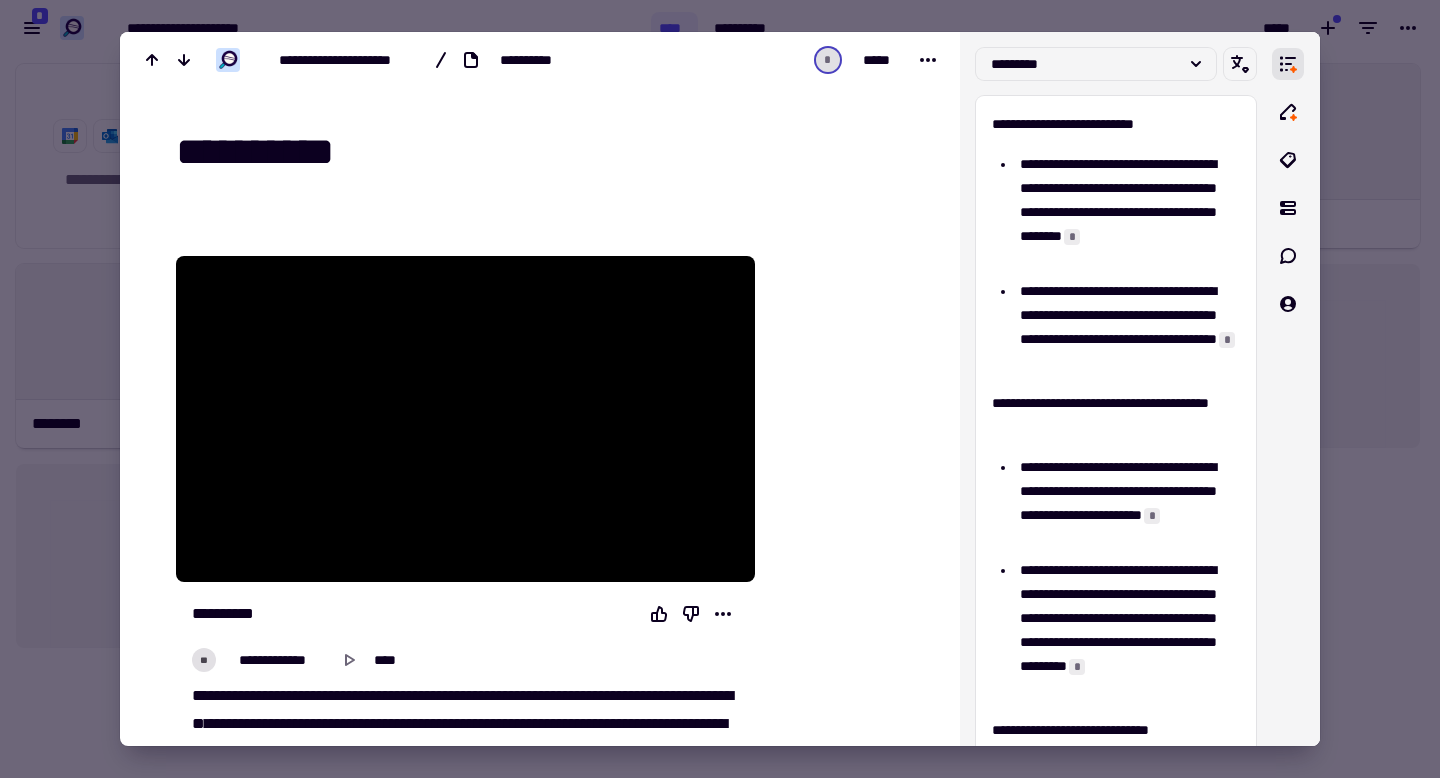 click at bounding box center (720, 389) 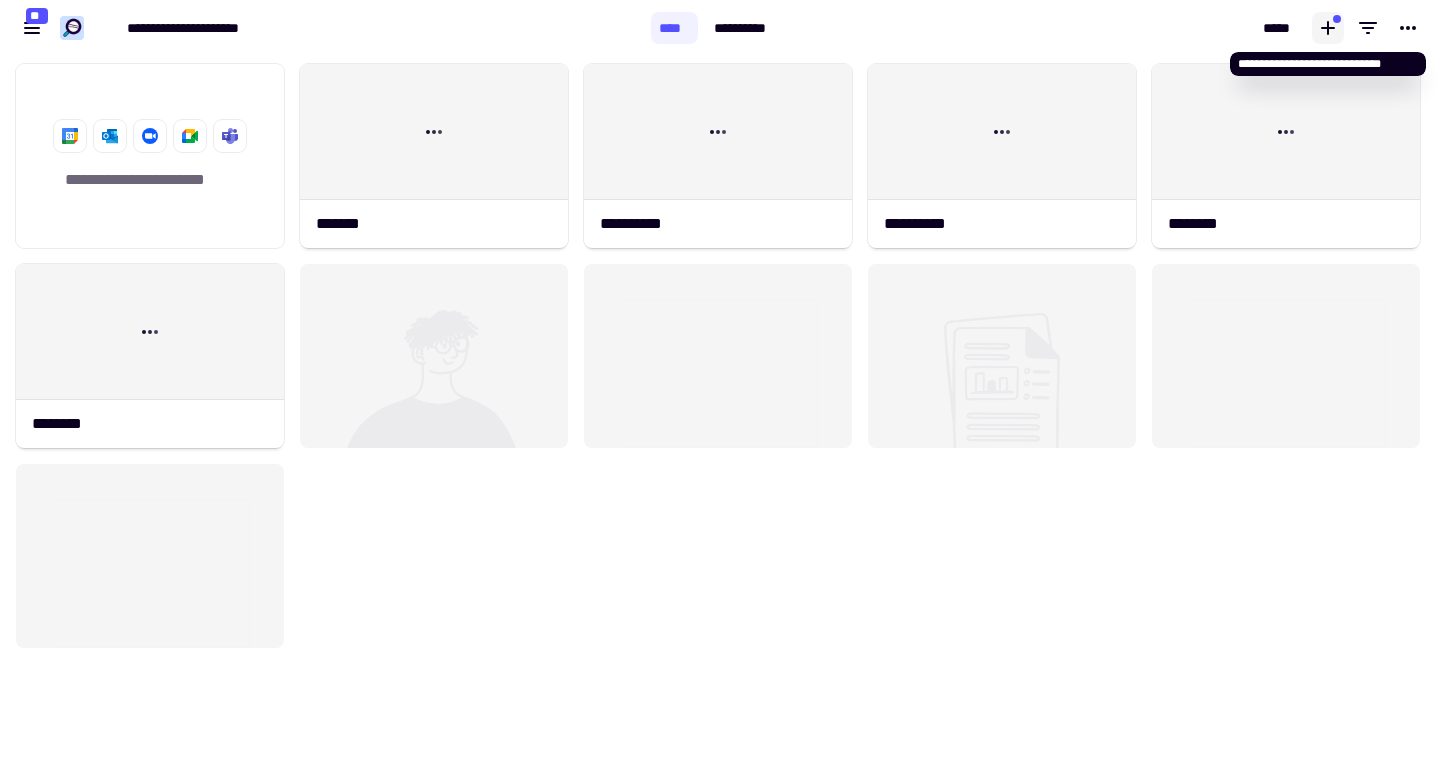 click 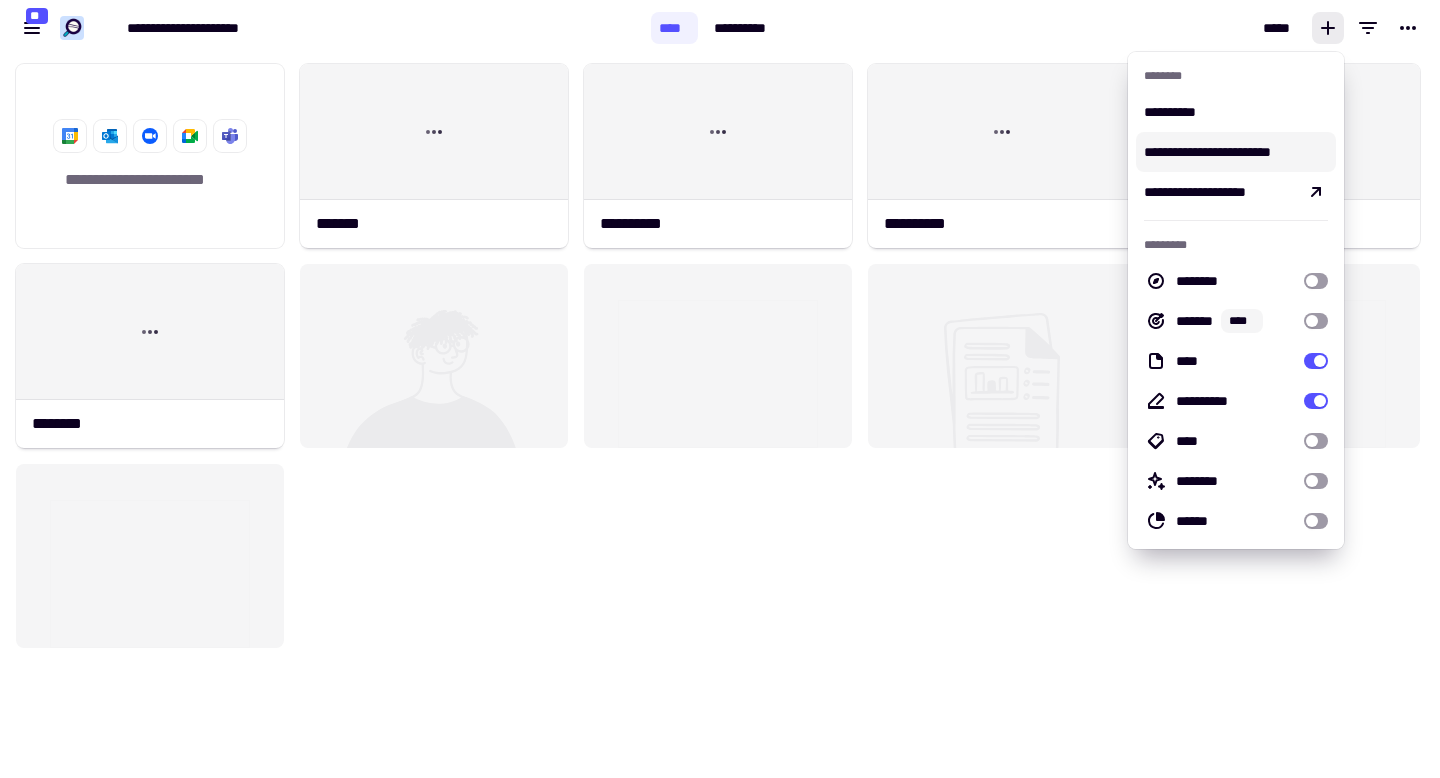 click on "**********" at bounding box center (1236, 152) 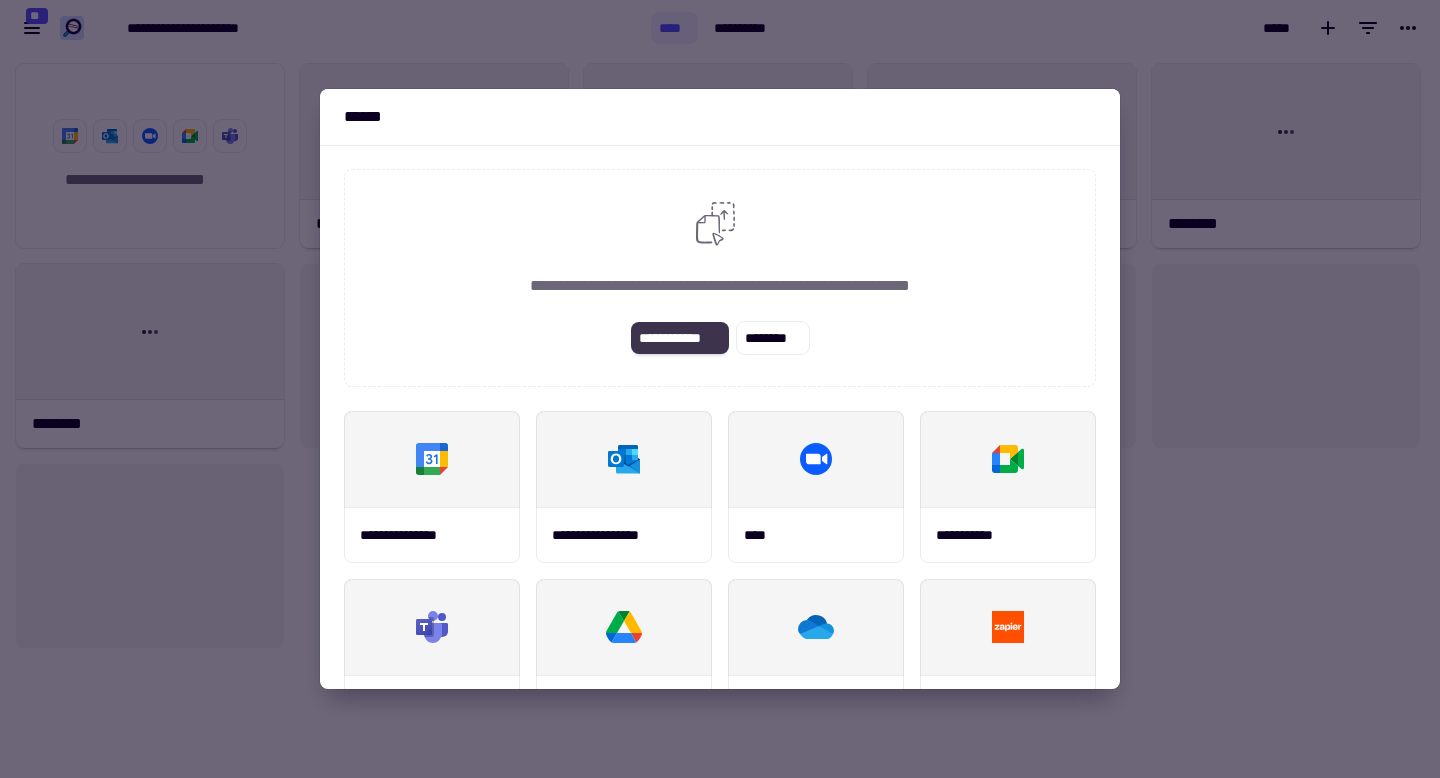 click on "**********" 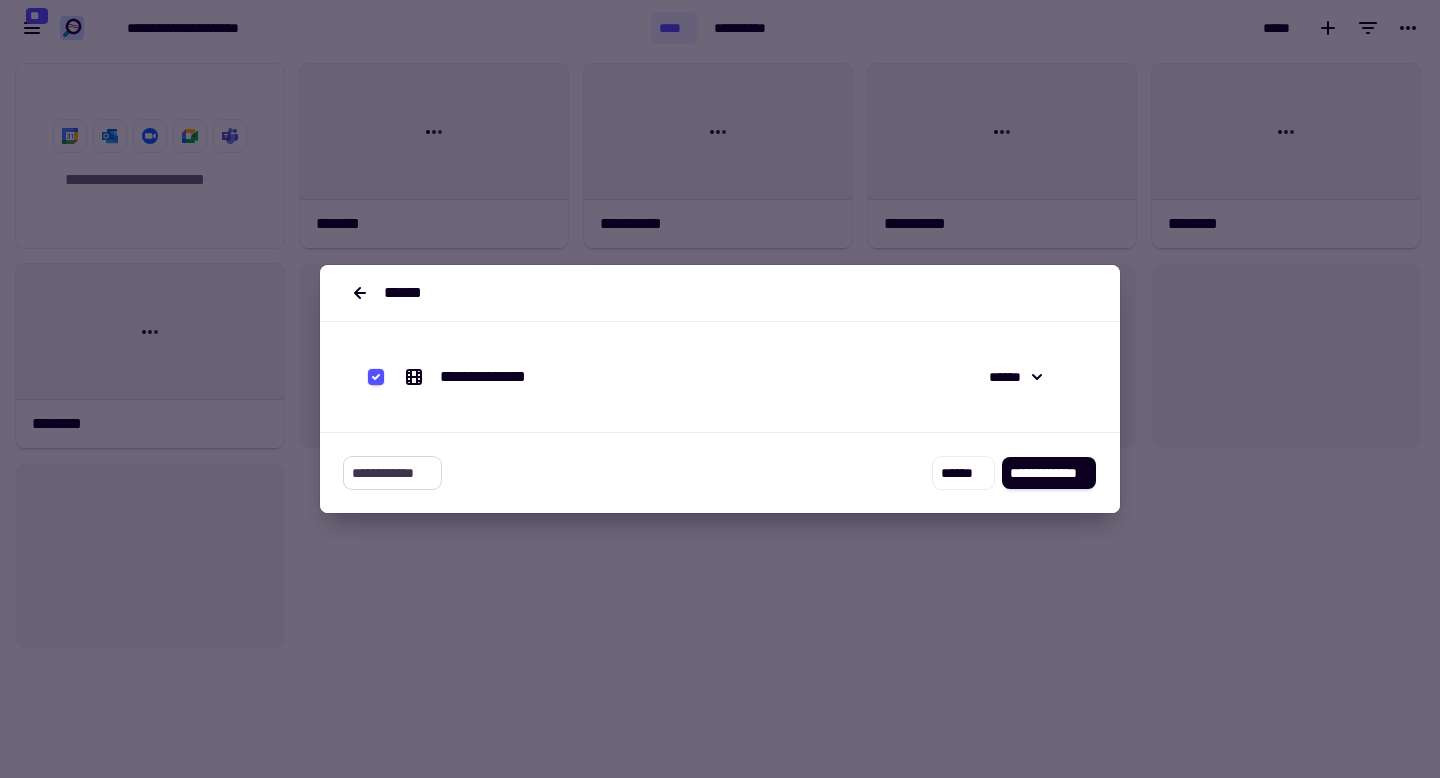 click on "**********" 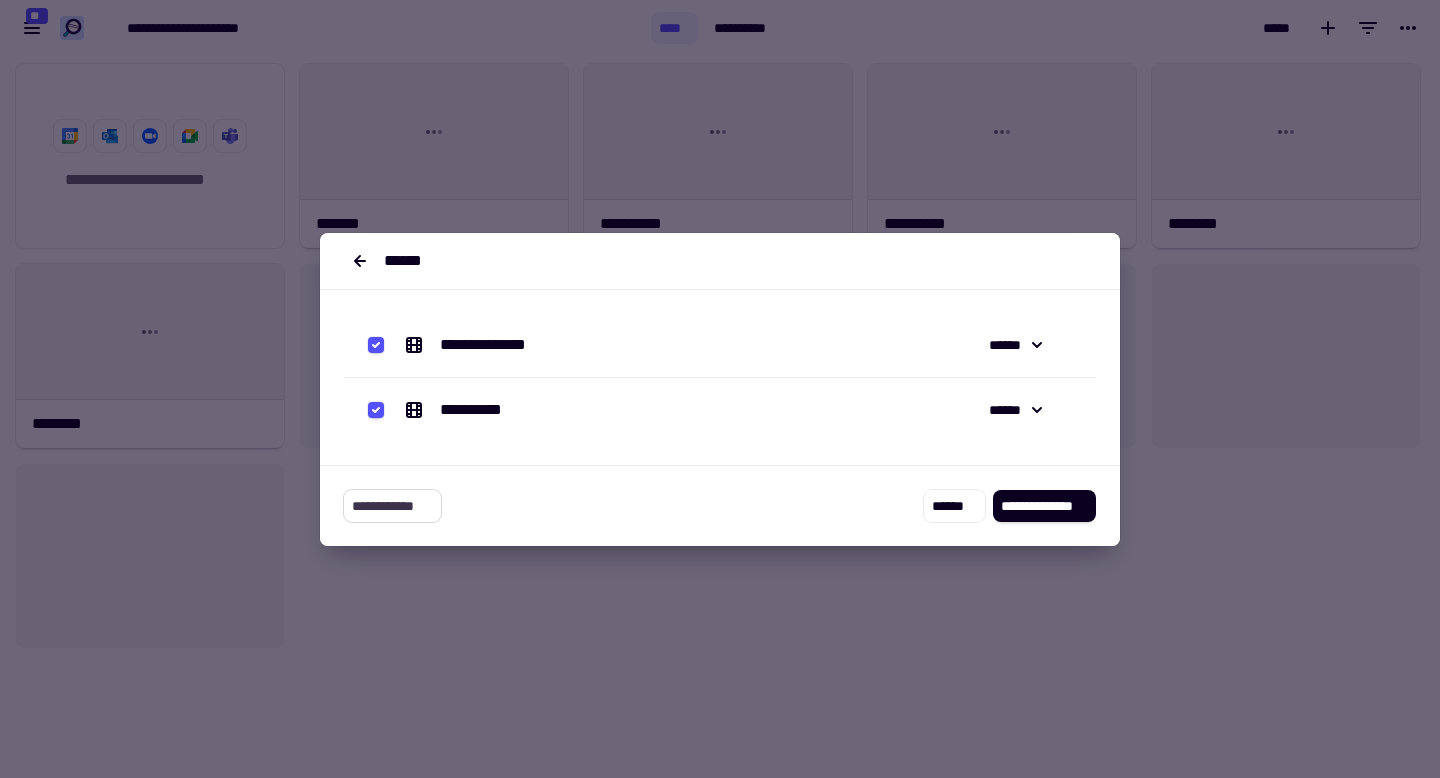 click on "**********" 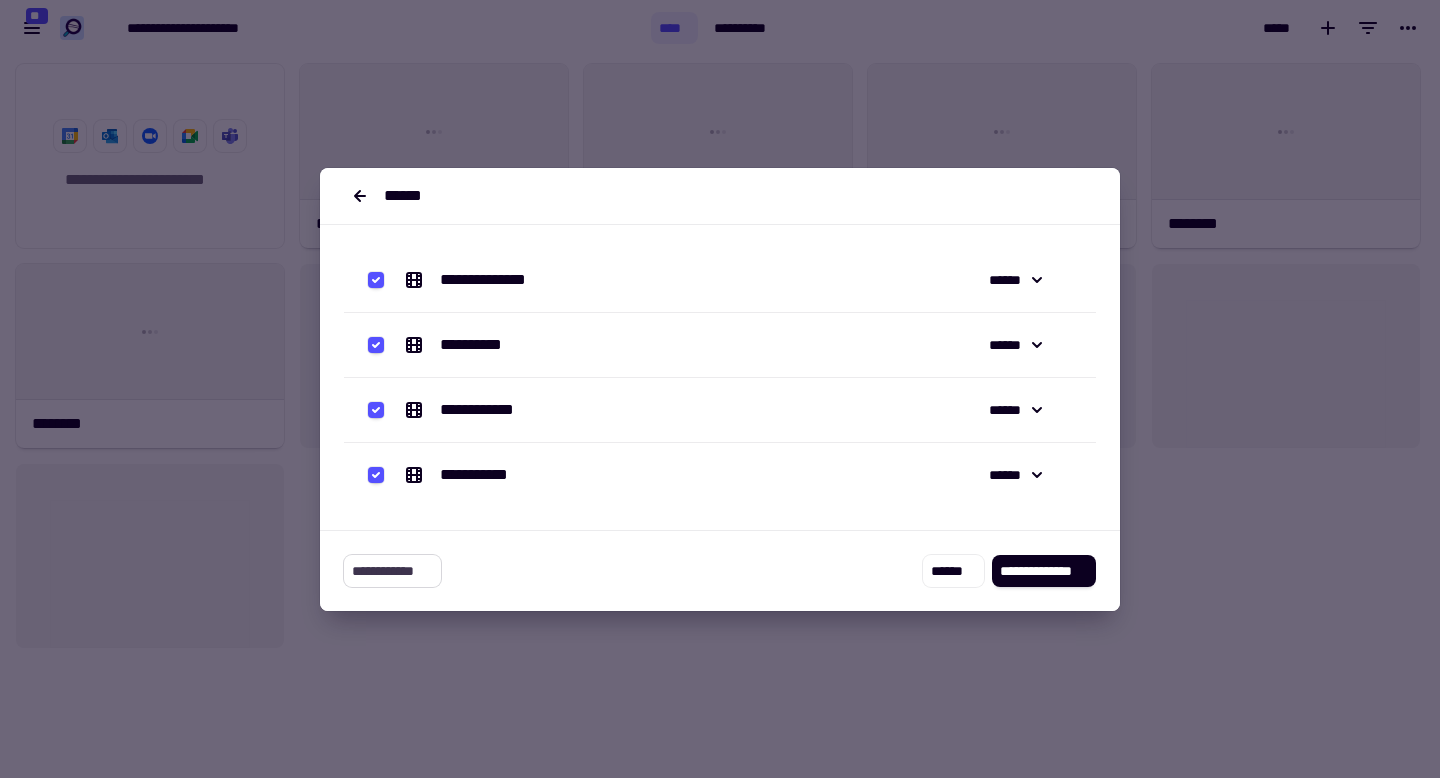 click on "**********" 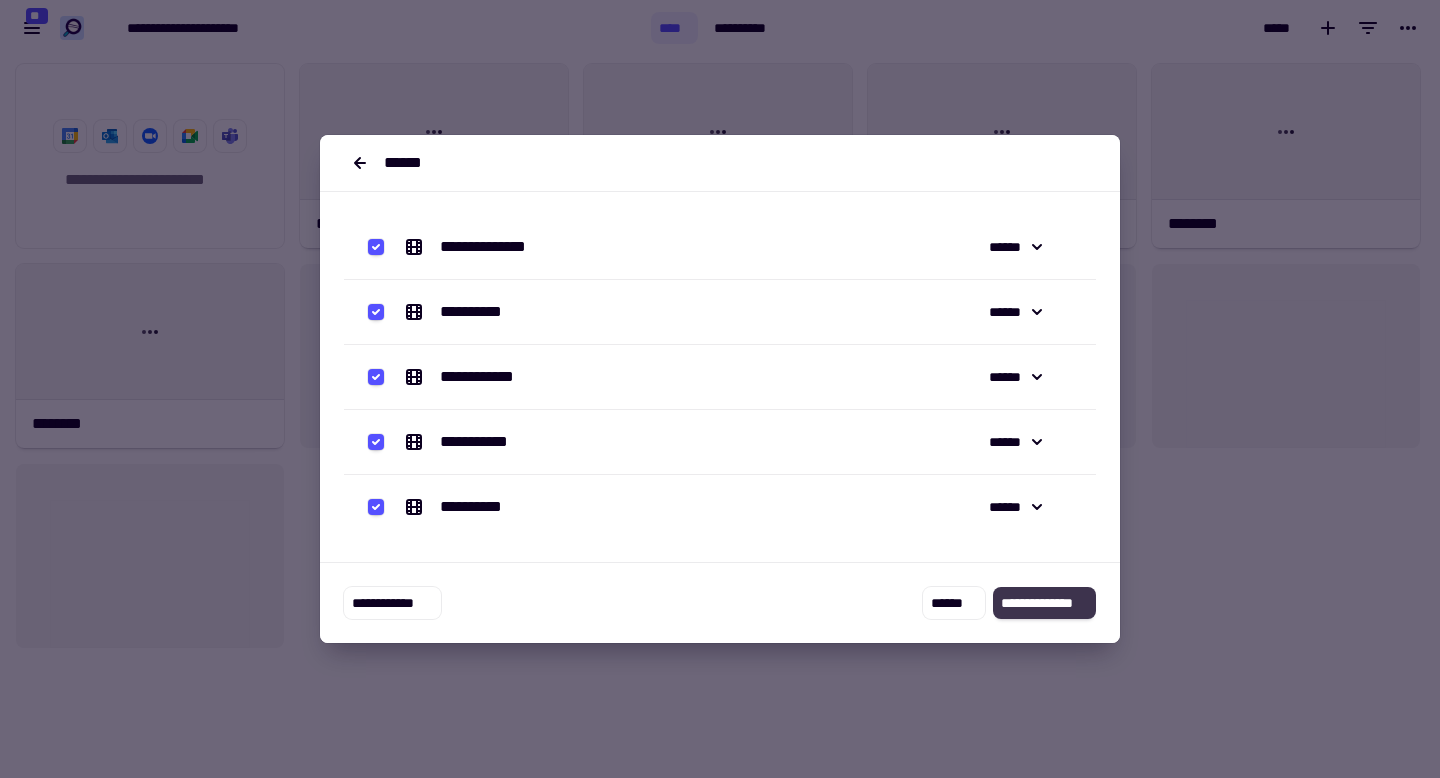 click on "**********" 